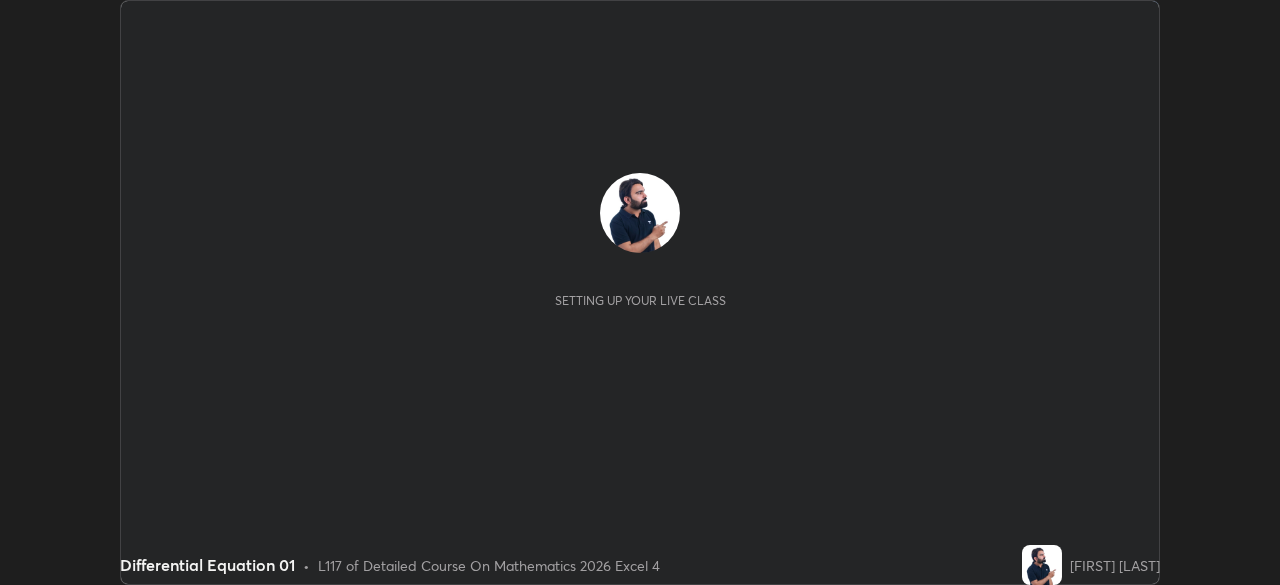 scroll, scrollTop: 0, scrollLeft: 0, axis: both 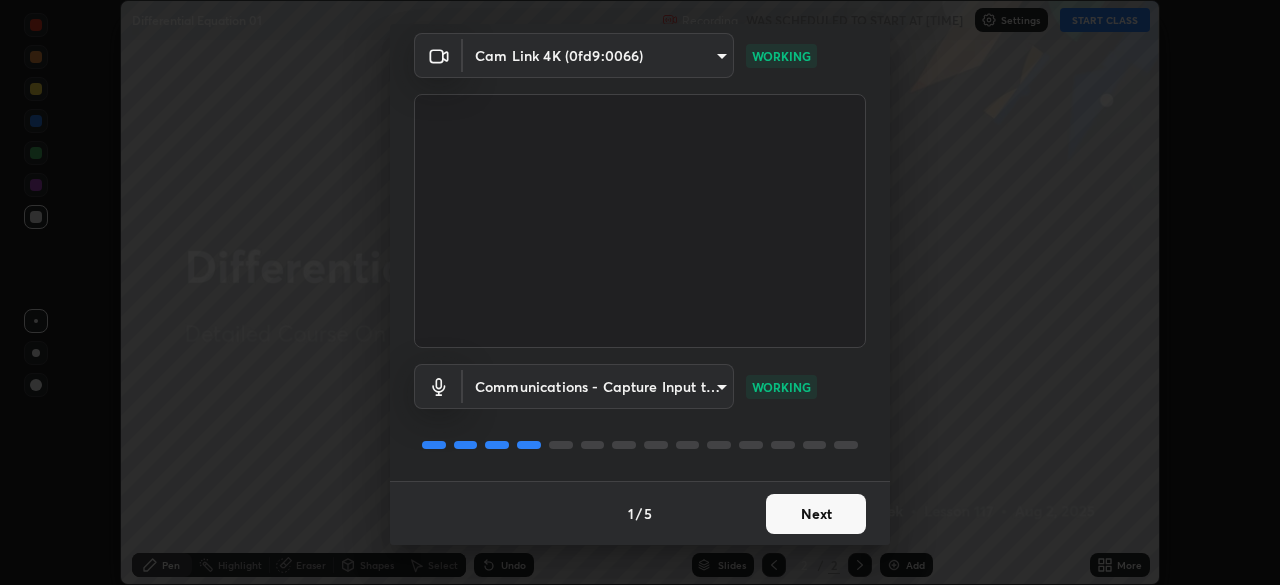 click on "Next" at bounding box center [816, 514] 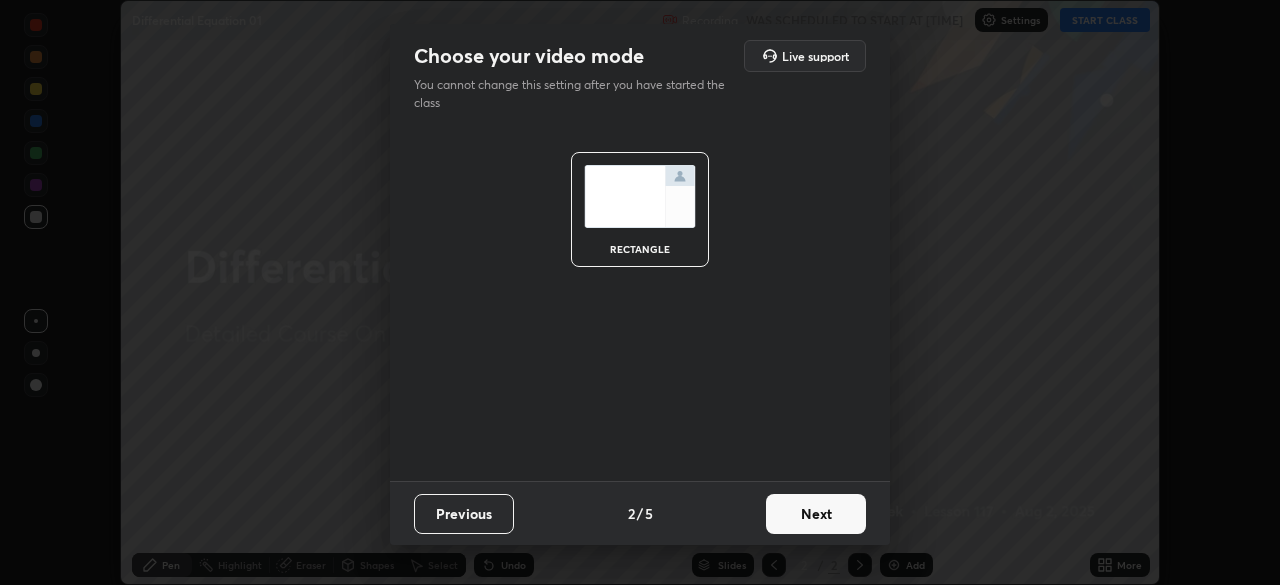 scroll, scrollTop: 0, scrollLeft: 0, axis: both 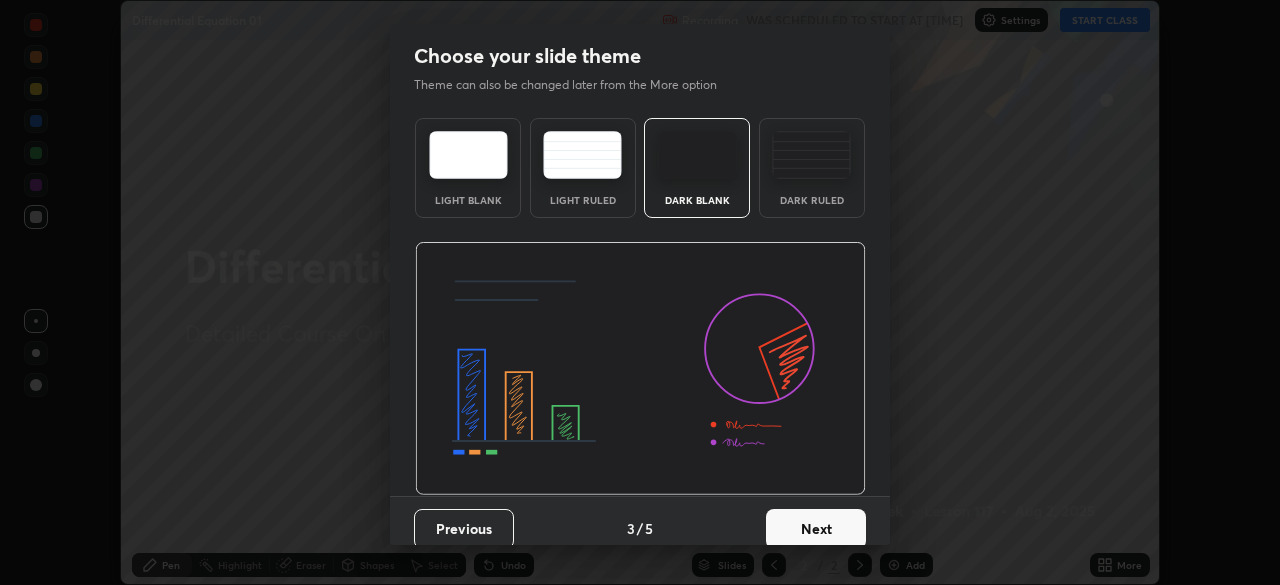 click on "Next" at bounding box center [816, 529] 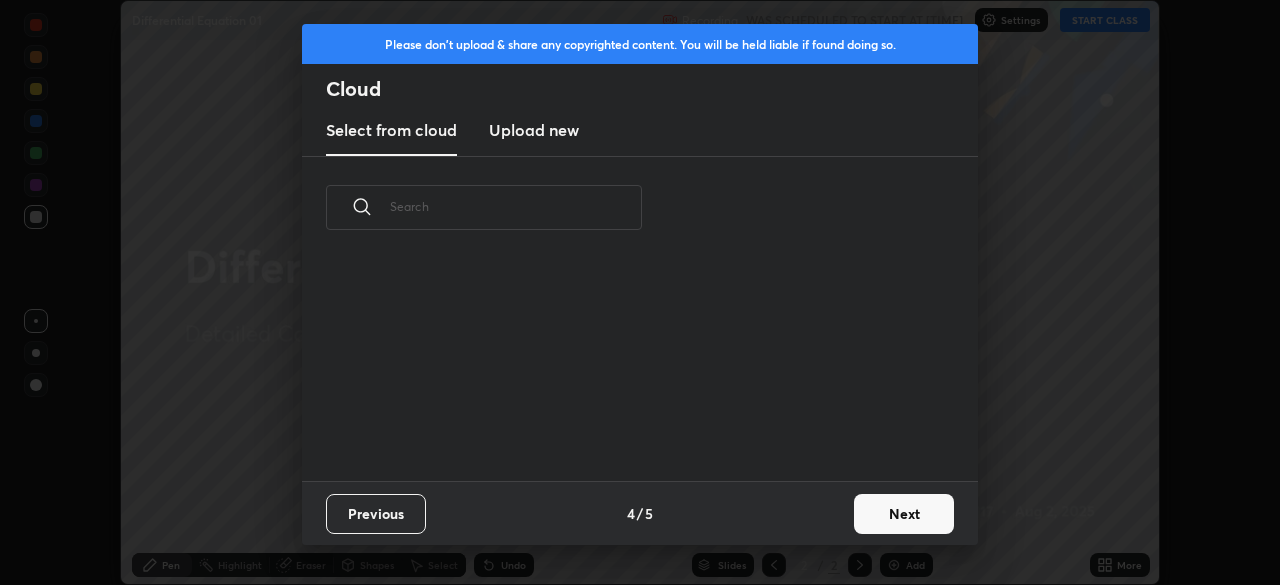 scroll, scrollTop: 7, scrollLeft: 11, axis: both 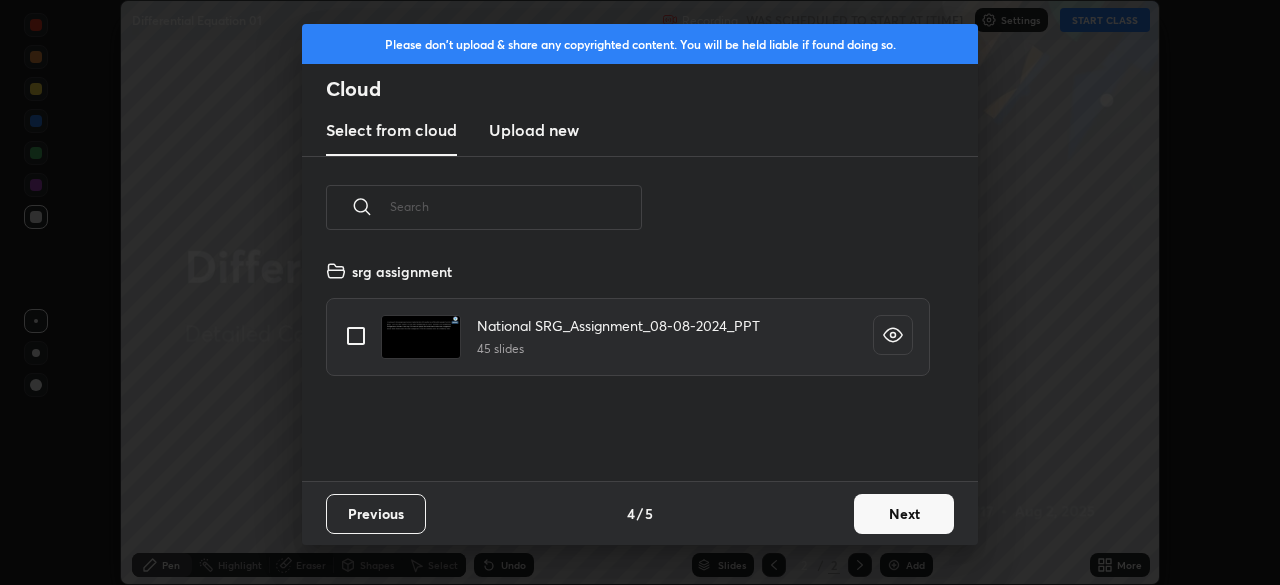 click on "Next" at bounding box center [904, 514] 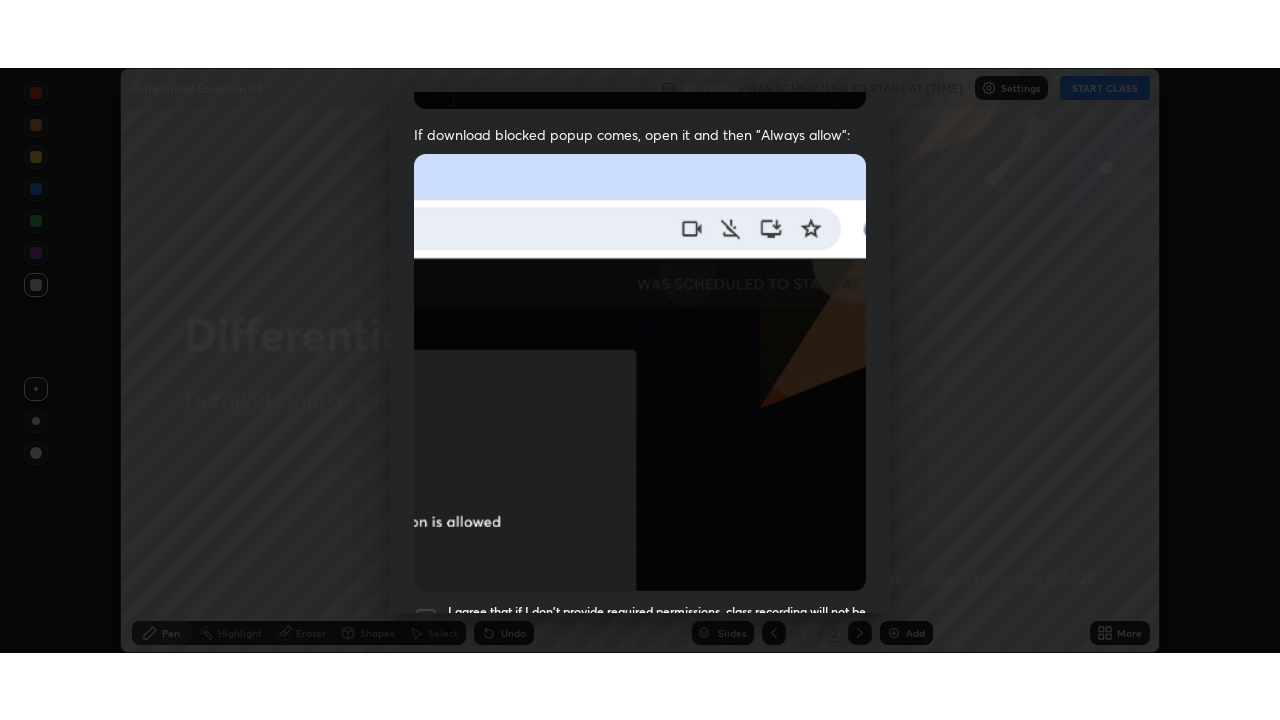 scroll, scrollTop: 479, scrollLeft: 0, axis: vertical 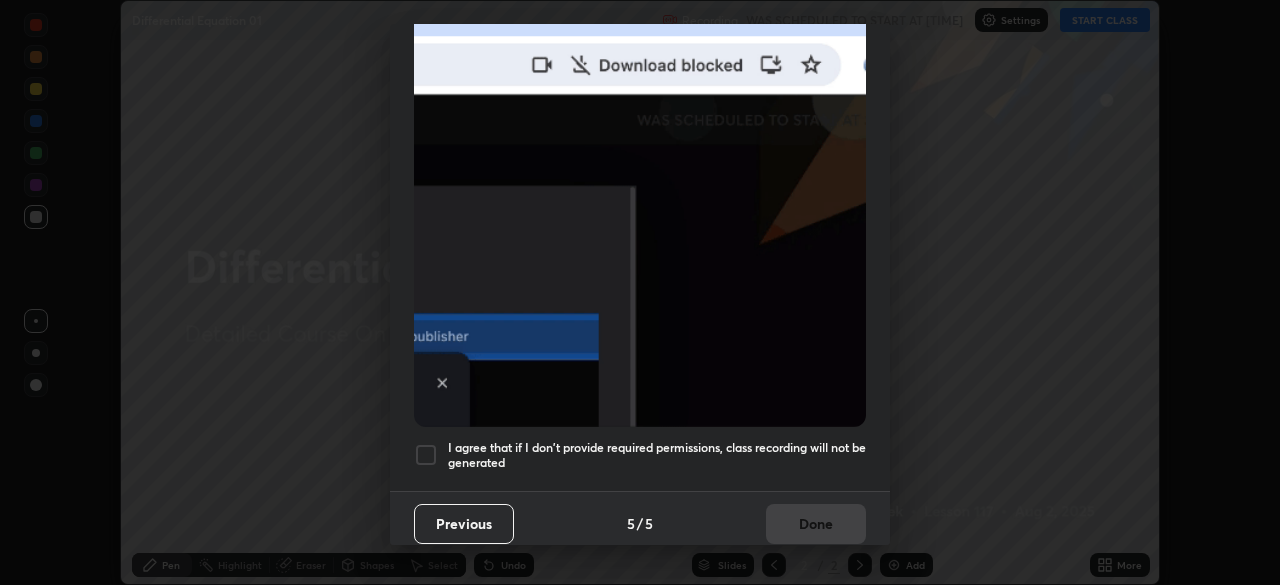 click at bounding box center [426, 455] 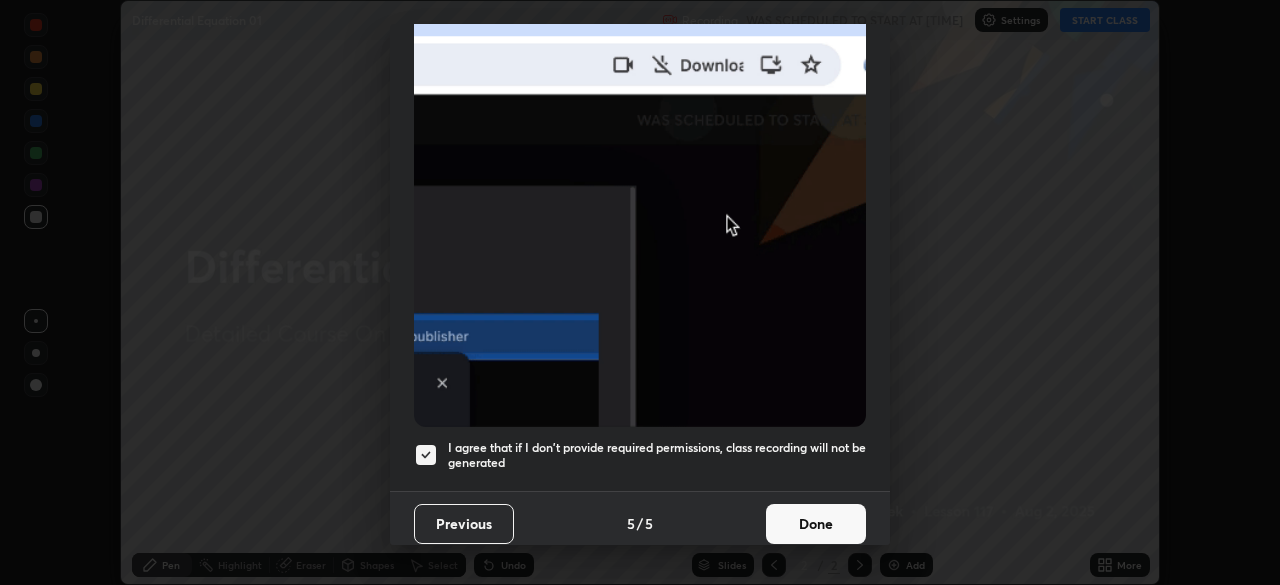 click on "Done" at bounding box center (816, 524) 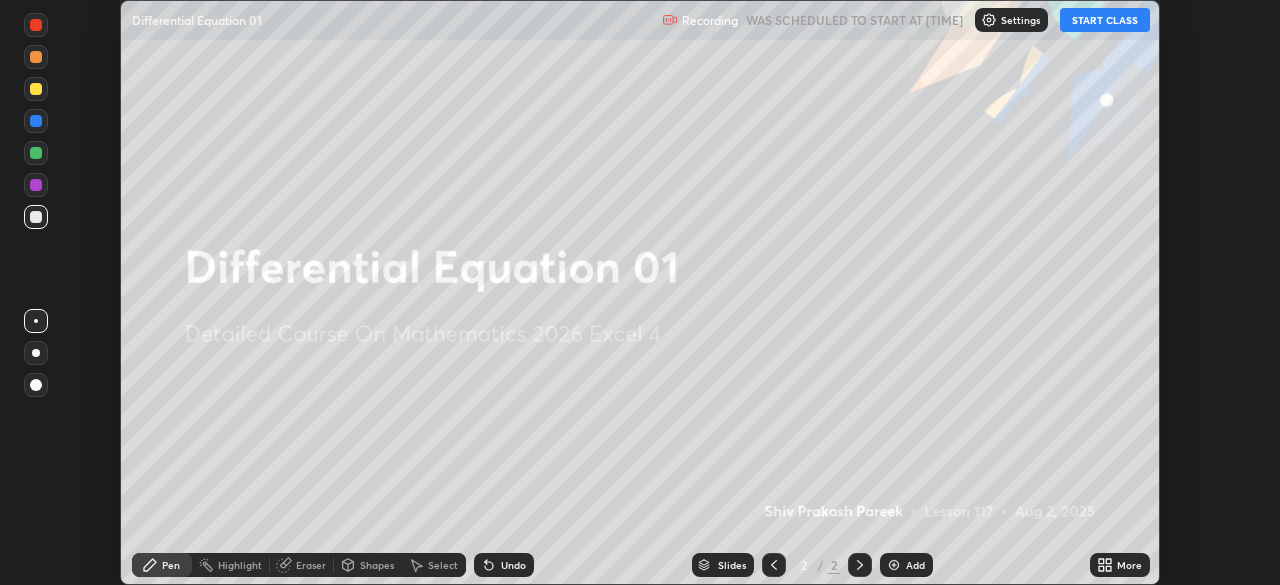 click on "START CLASS" at bounding box center [1105, 20] 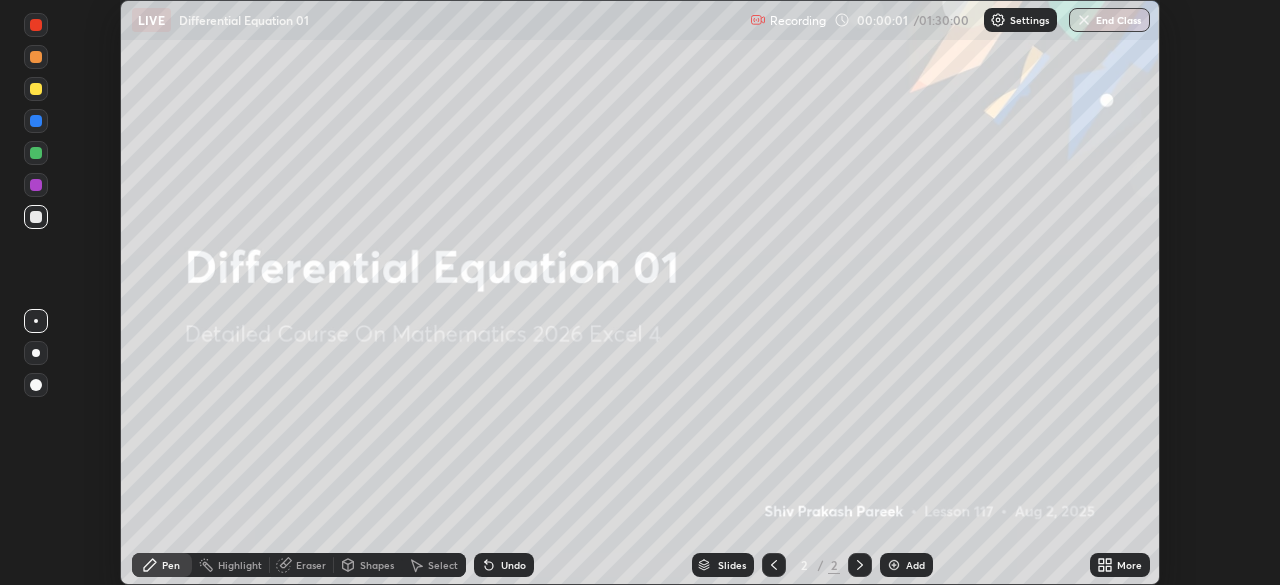 click on "Add" at bounding box center (915, 565) 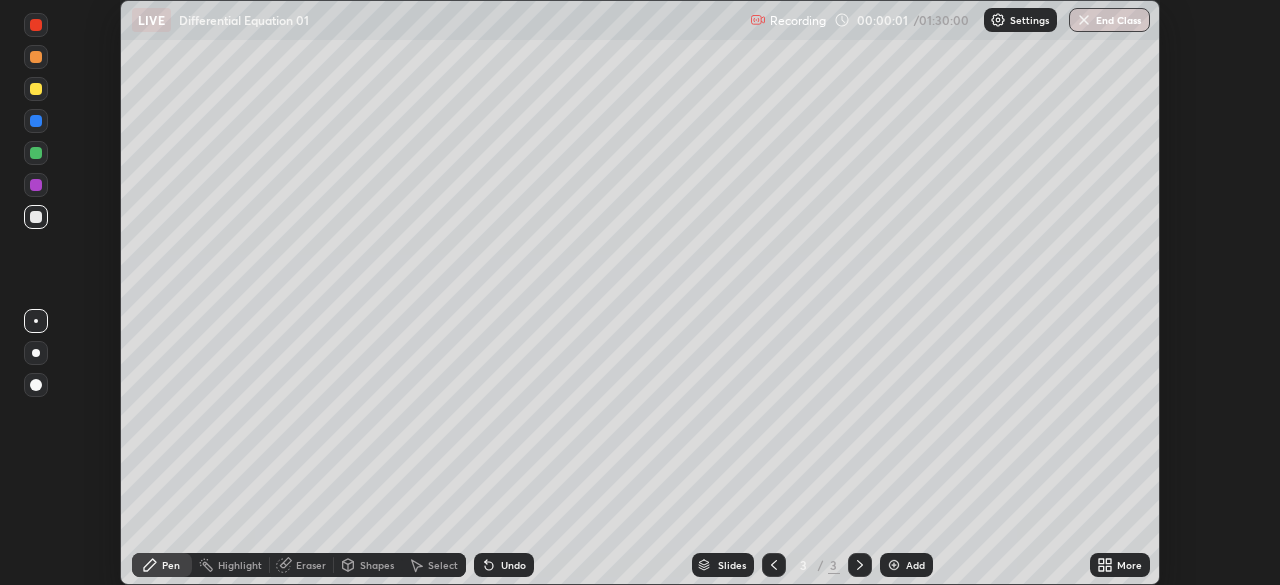 click 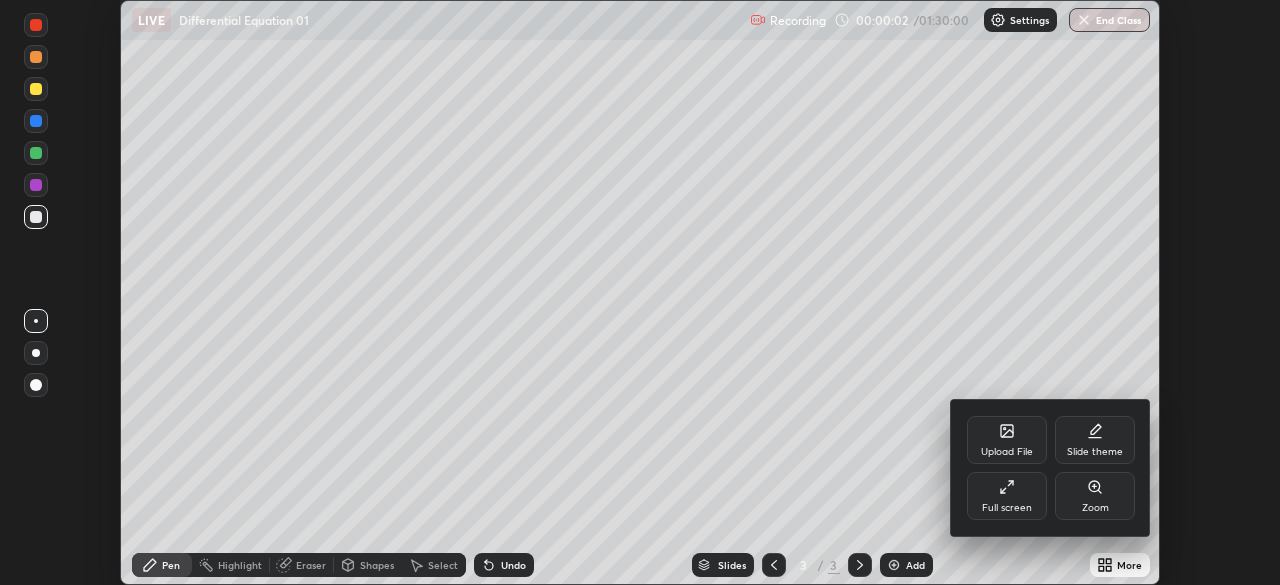 click on "Full screen" at bounding box center [1007, 496] 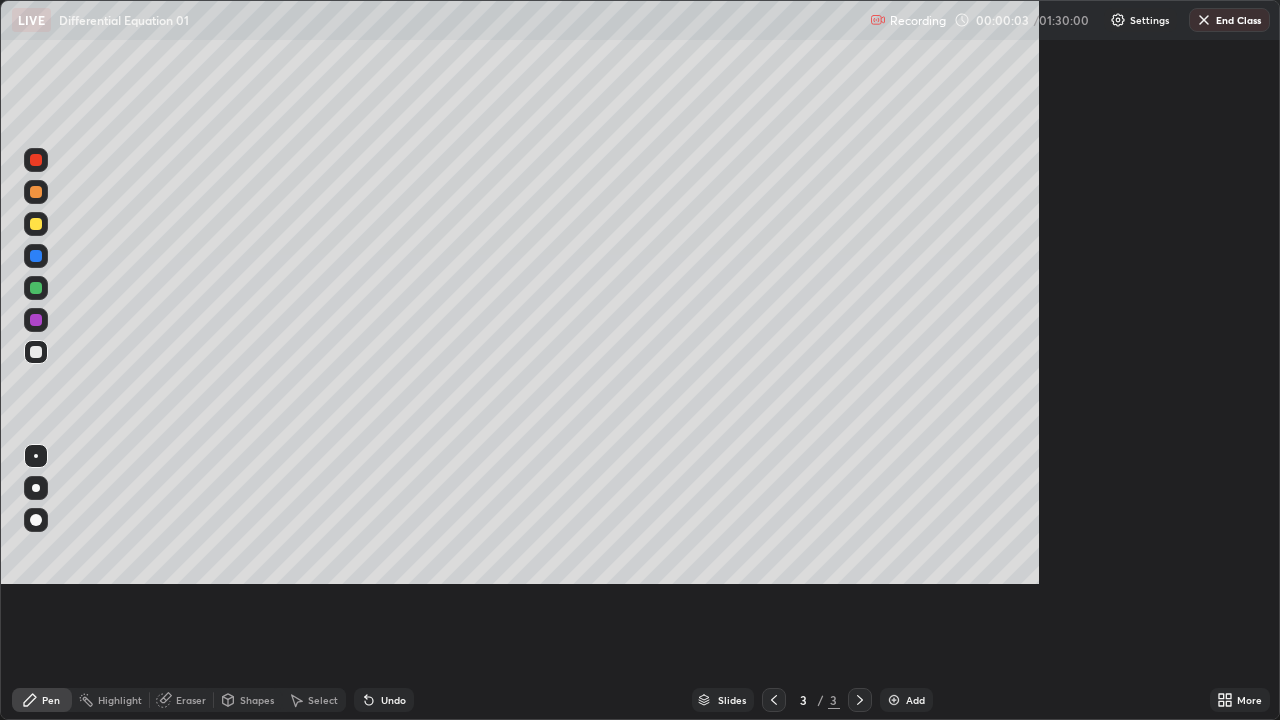 scroll, scrollTop: 99280, scrollLeft: 98720, axis: both 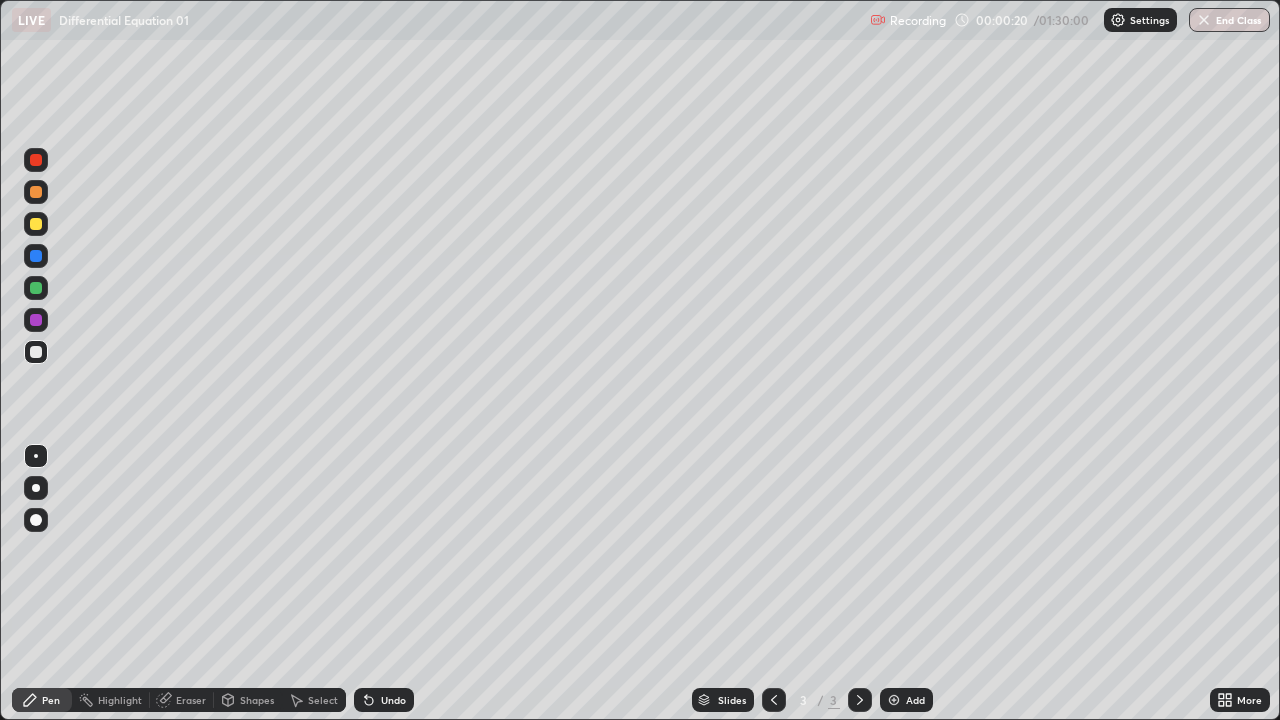 click at bounding box center [36, 288] 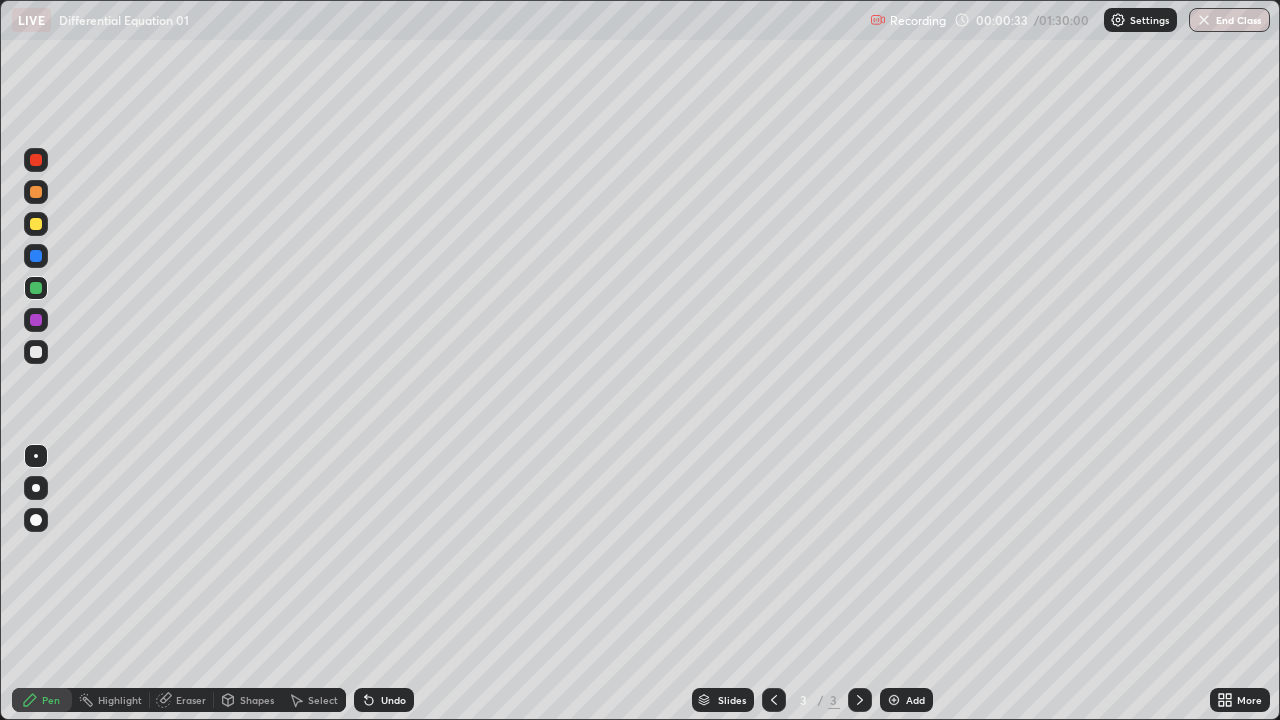 click at bounding box center (36, 224) 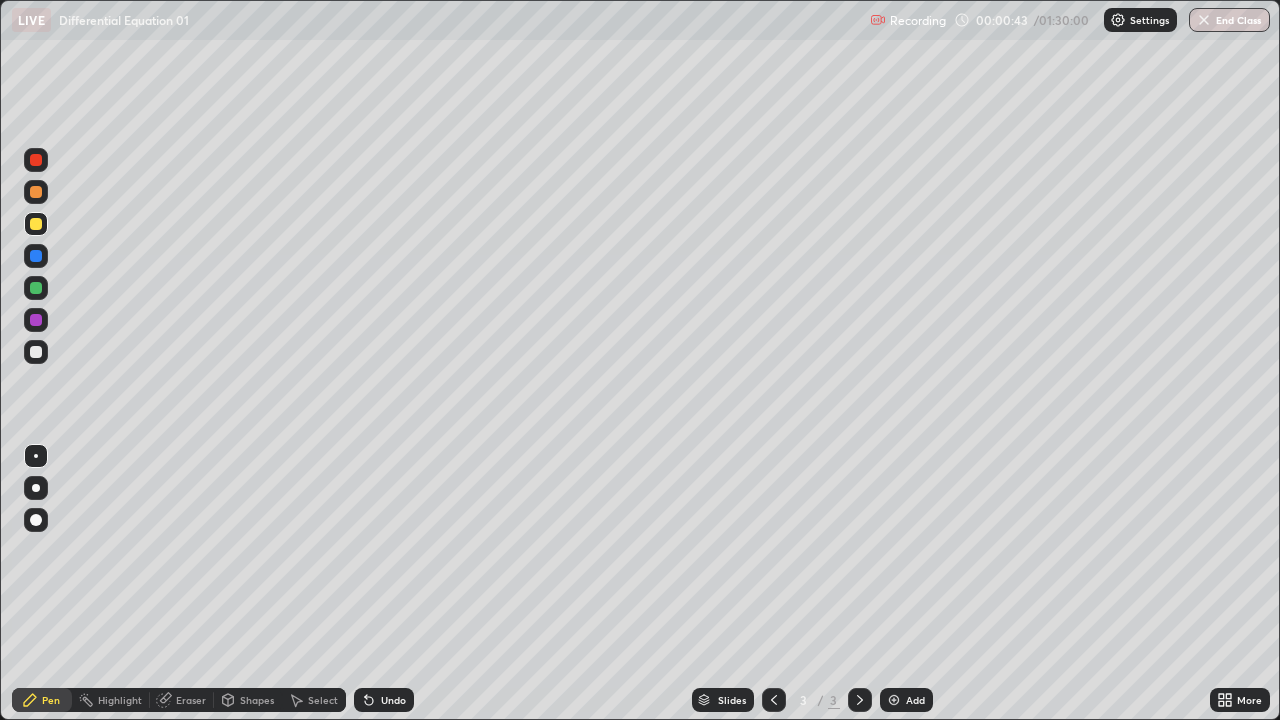 click at bounding box center [36, 352] 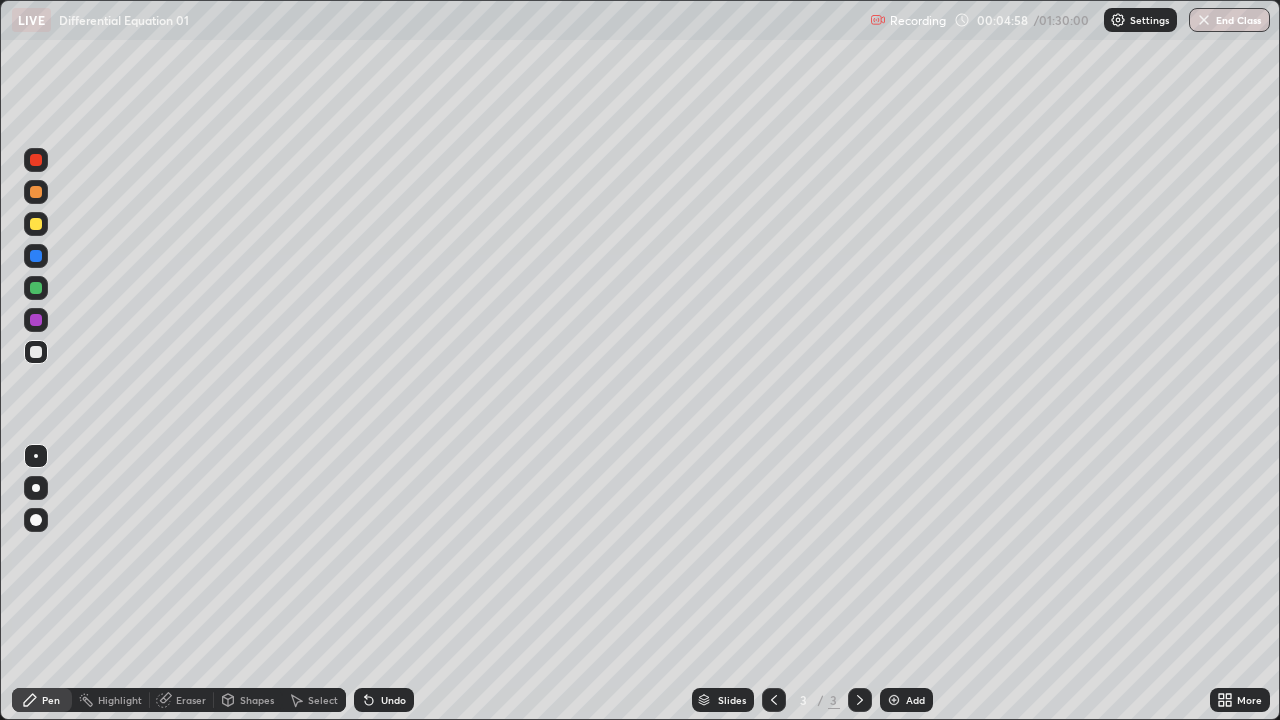click on "Add" at bounding box center [915, 700] 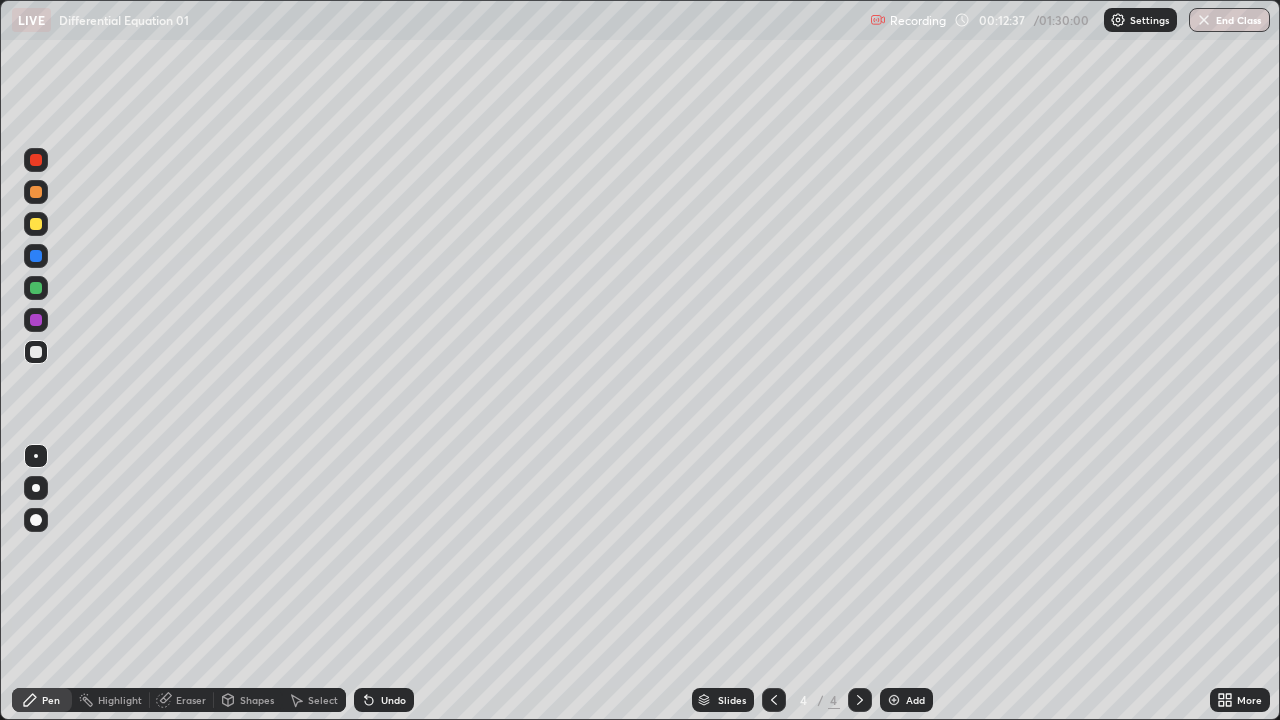 click at bounding box center [894, 700] 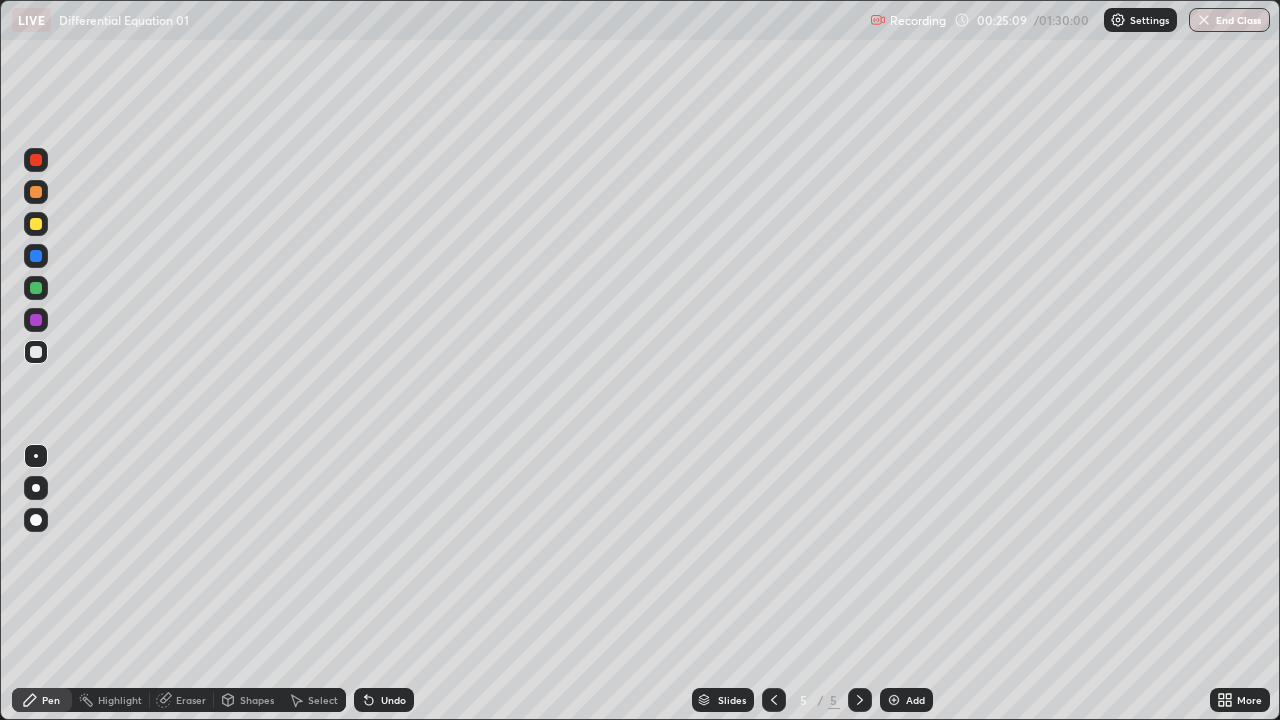 click on "More" at bounding box center [1240, 700] 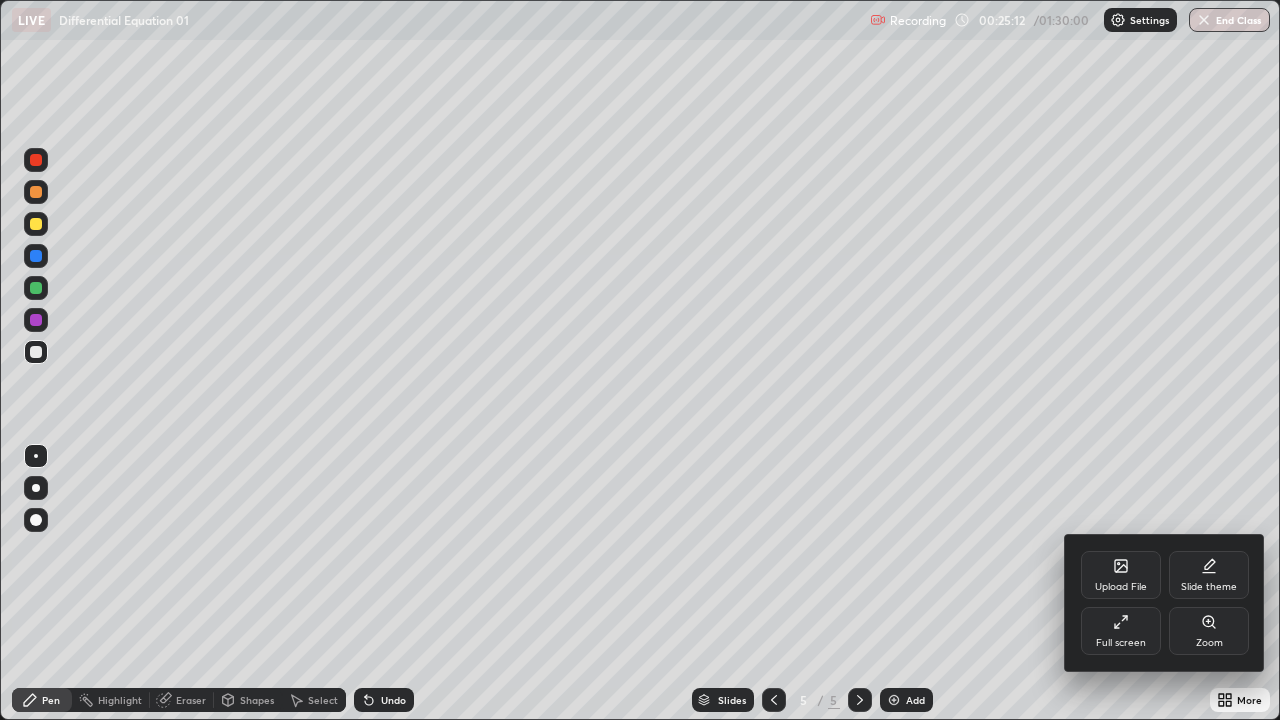 click on "Slide theme" at bounding box center [1209, 587] 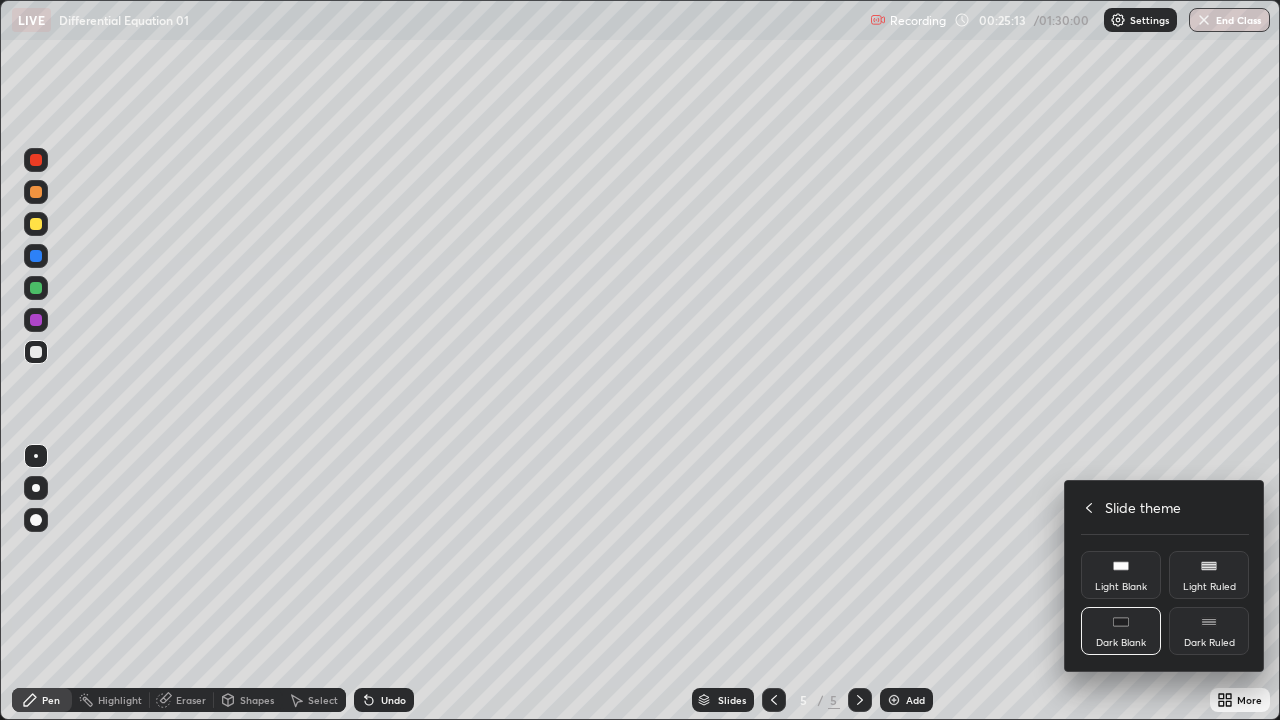 click on "Dark Ruled" at bounding box center [1209, 631] 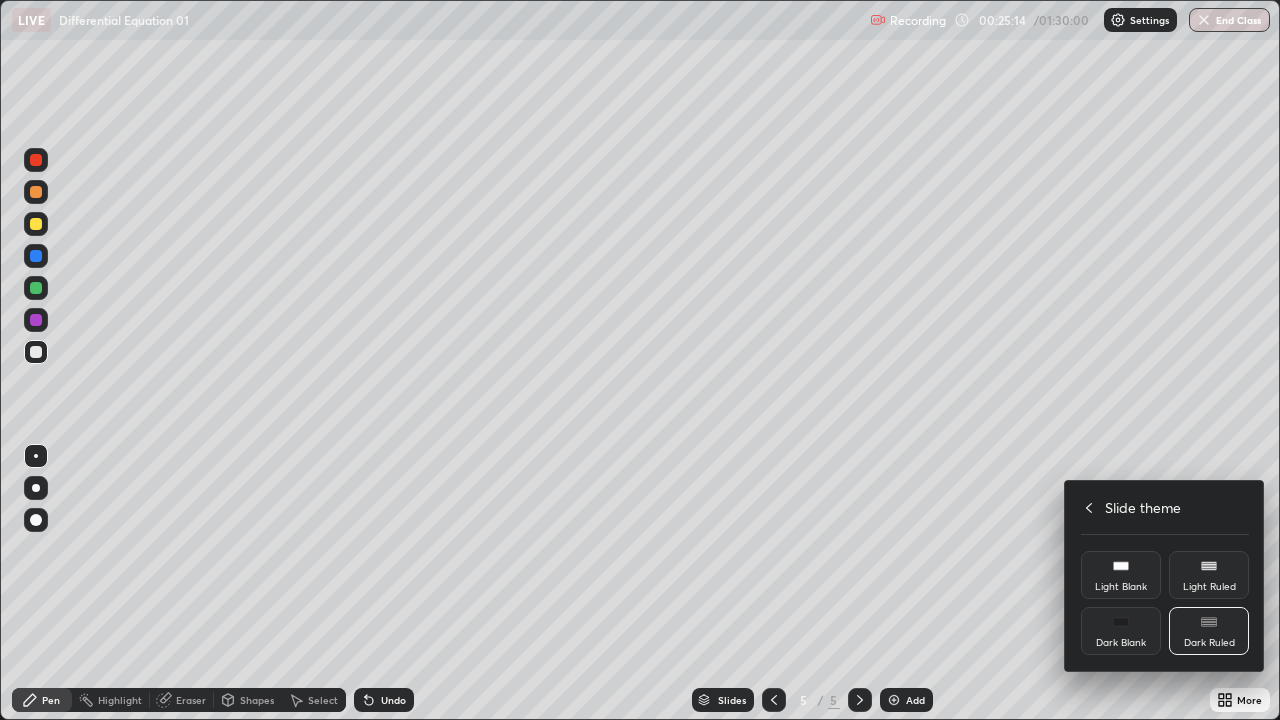 click at bounding box center [640, 360] 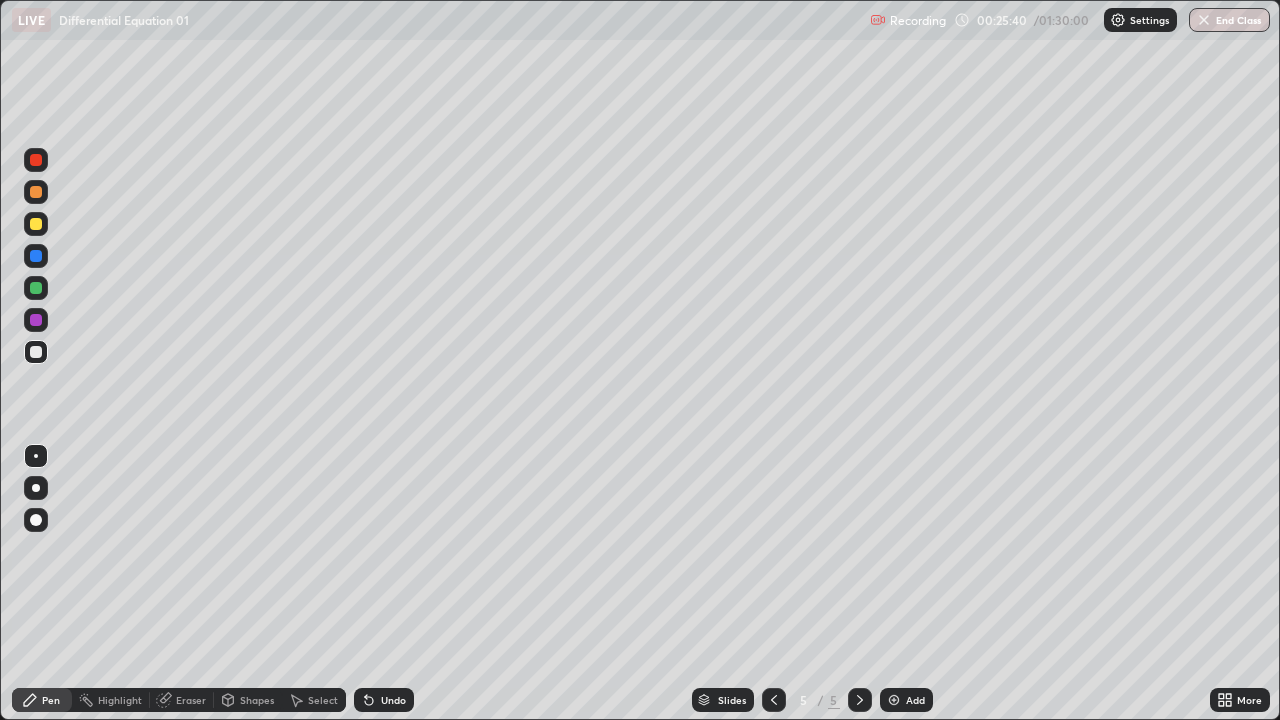 click on "Add" at bounding box center [915, 700] 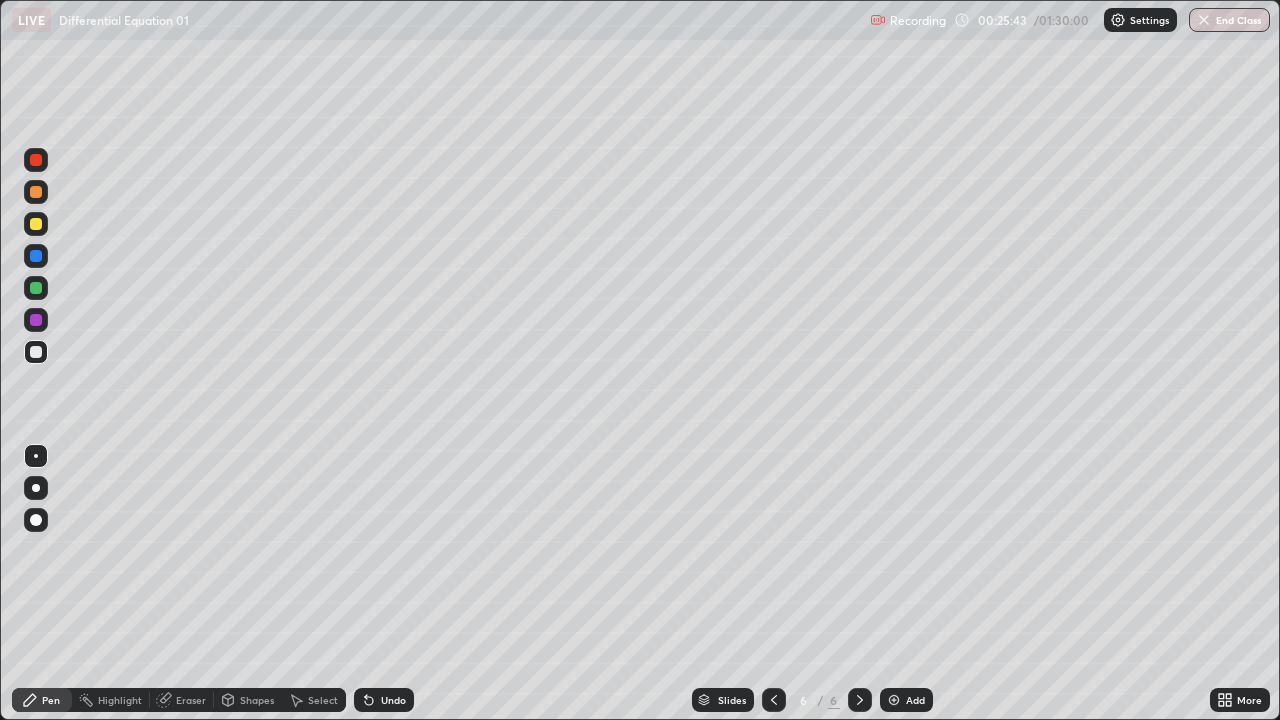 click at bounding box center (36, 224) 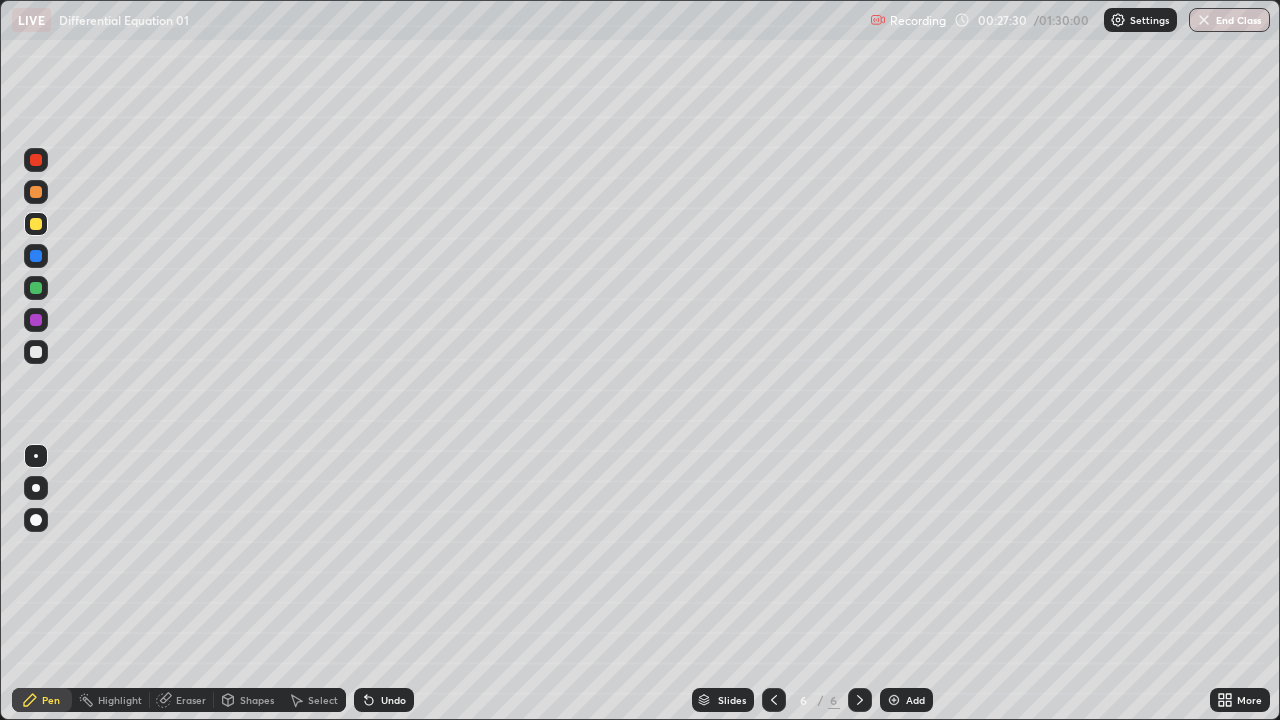 click at bounding box center [36, 352] 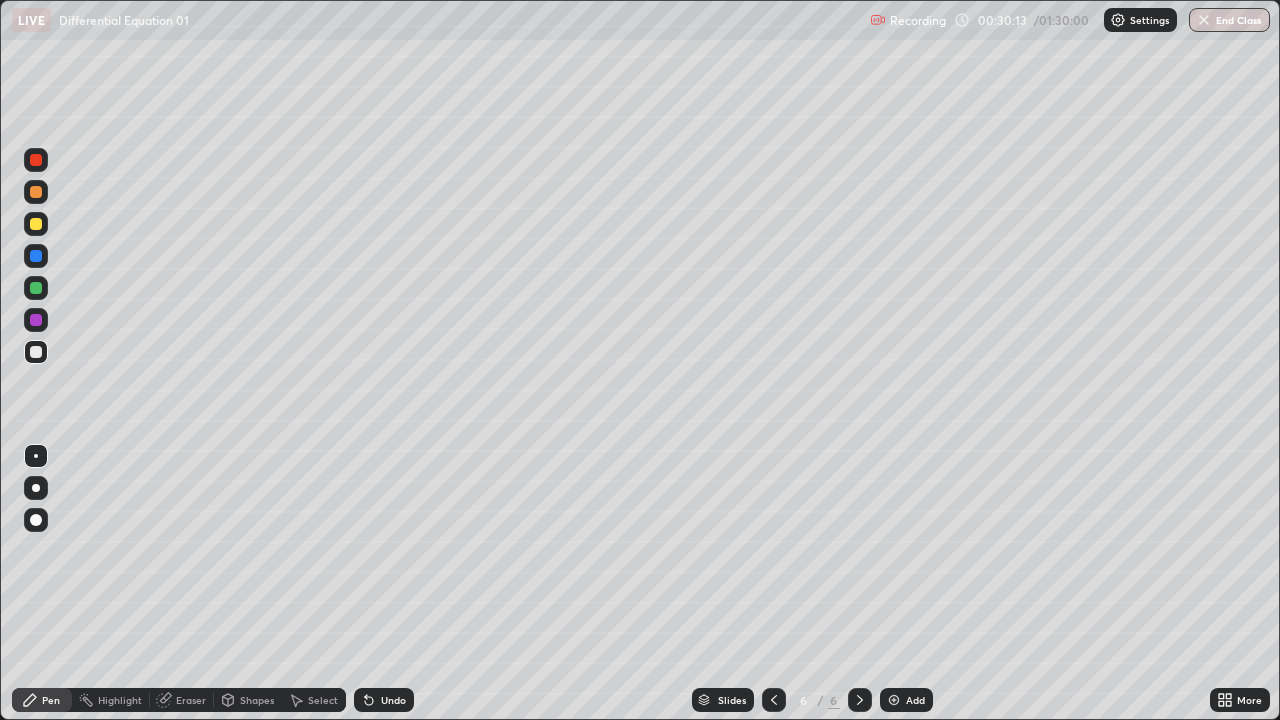 click on "Add" at bounding box center (906, 700) 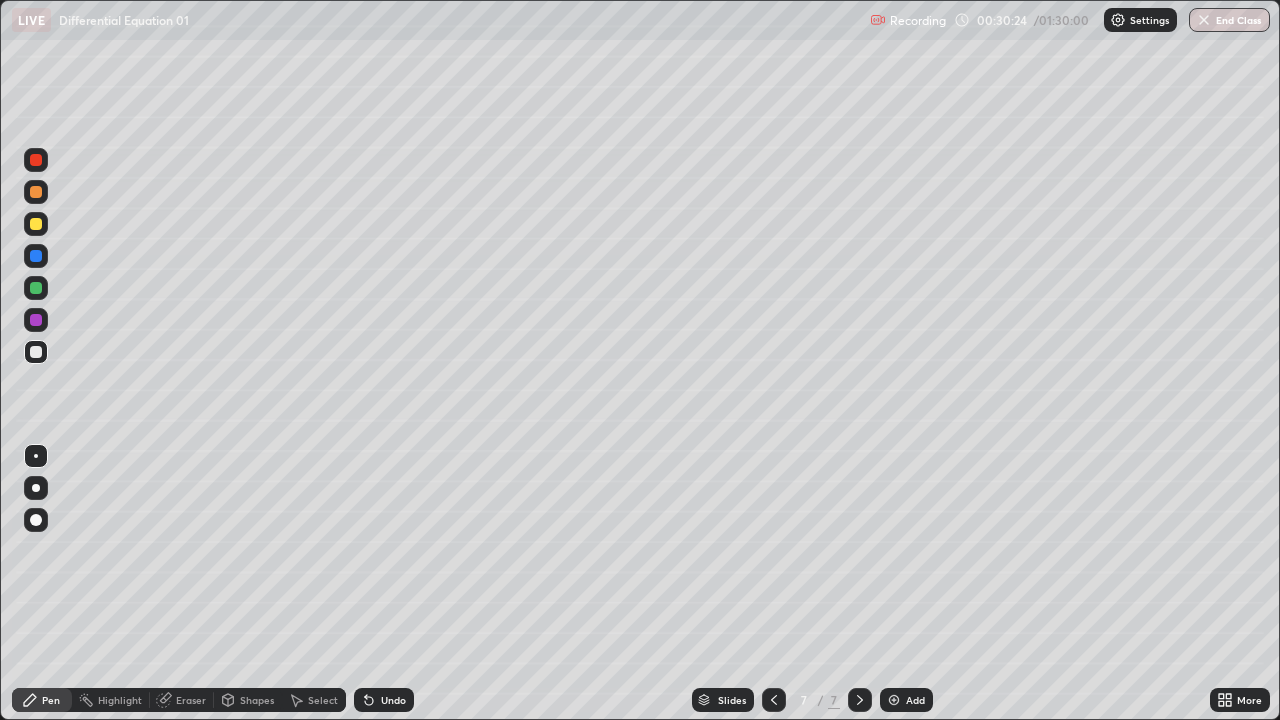 click on "Undo" at bounding box center (393, 700) 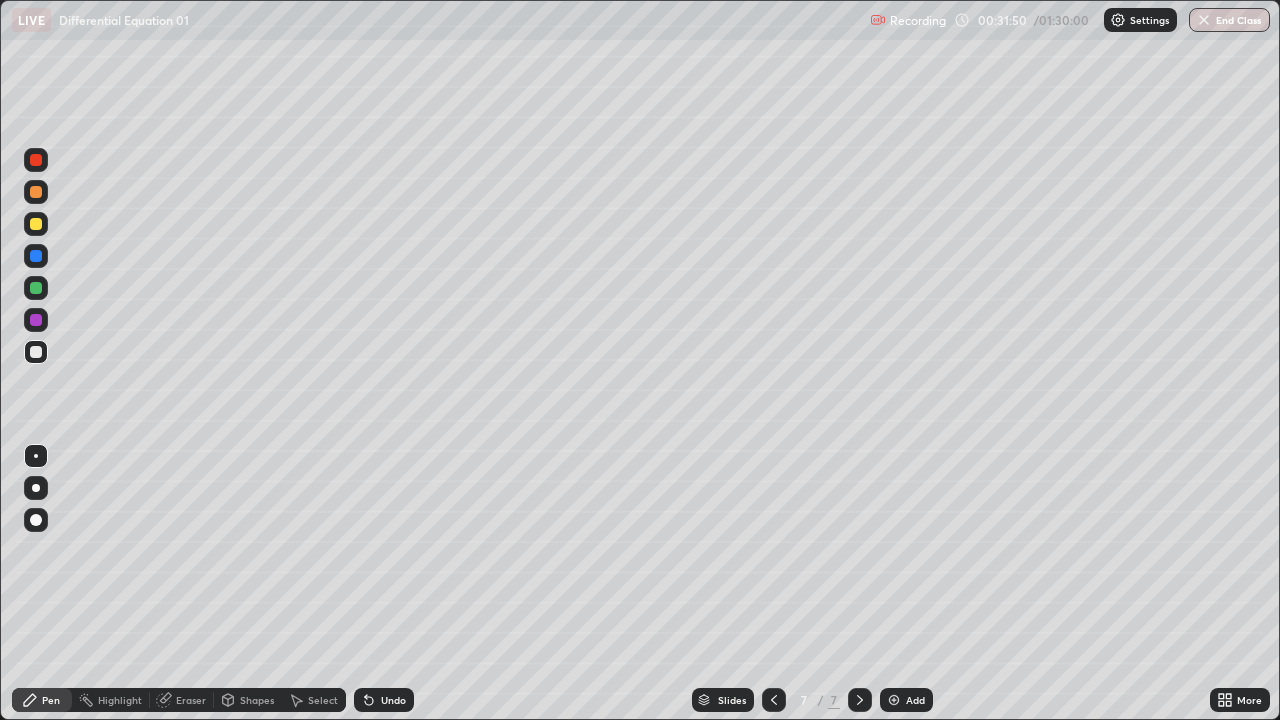 click at bounding box center (36, 288) 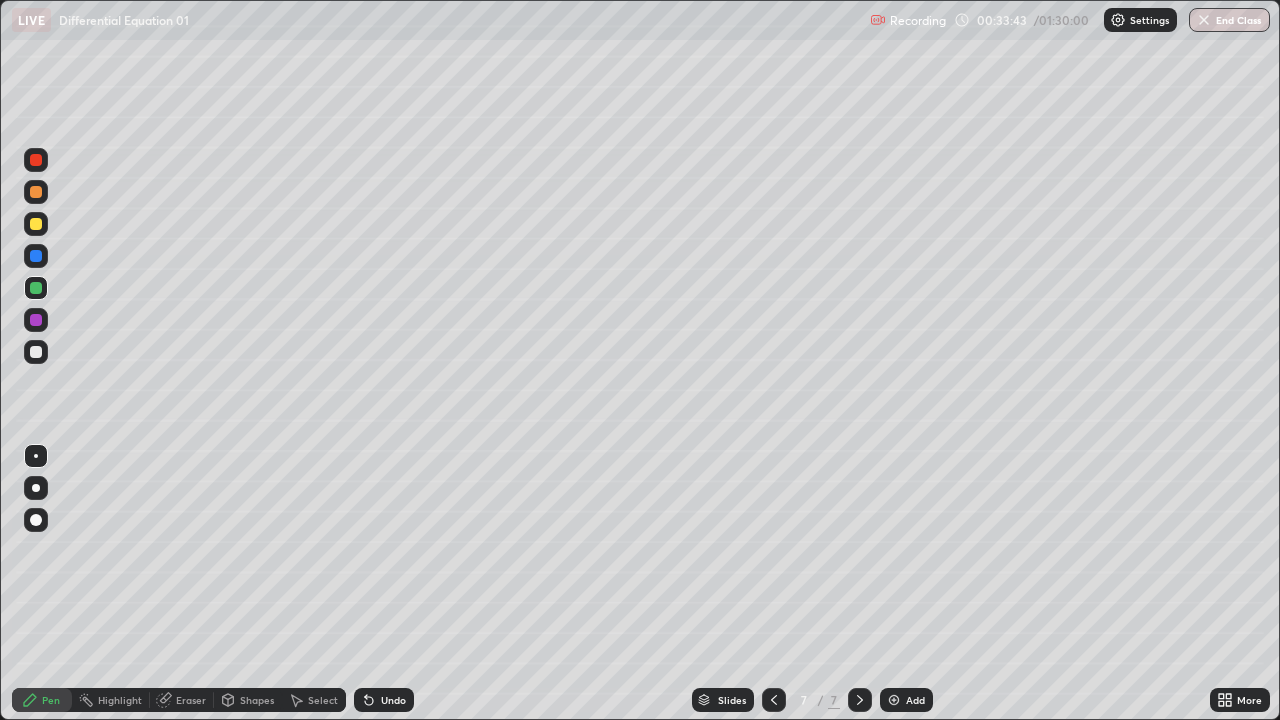 click on "Undo" at bounding box center [384, 700] 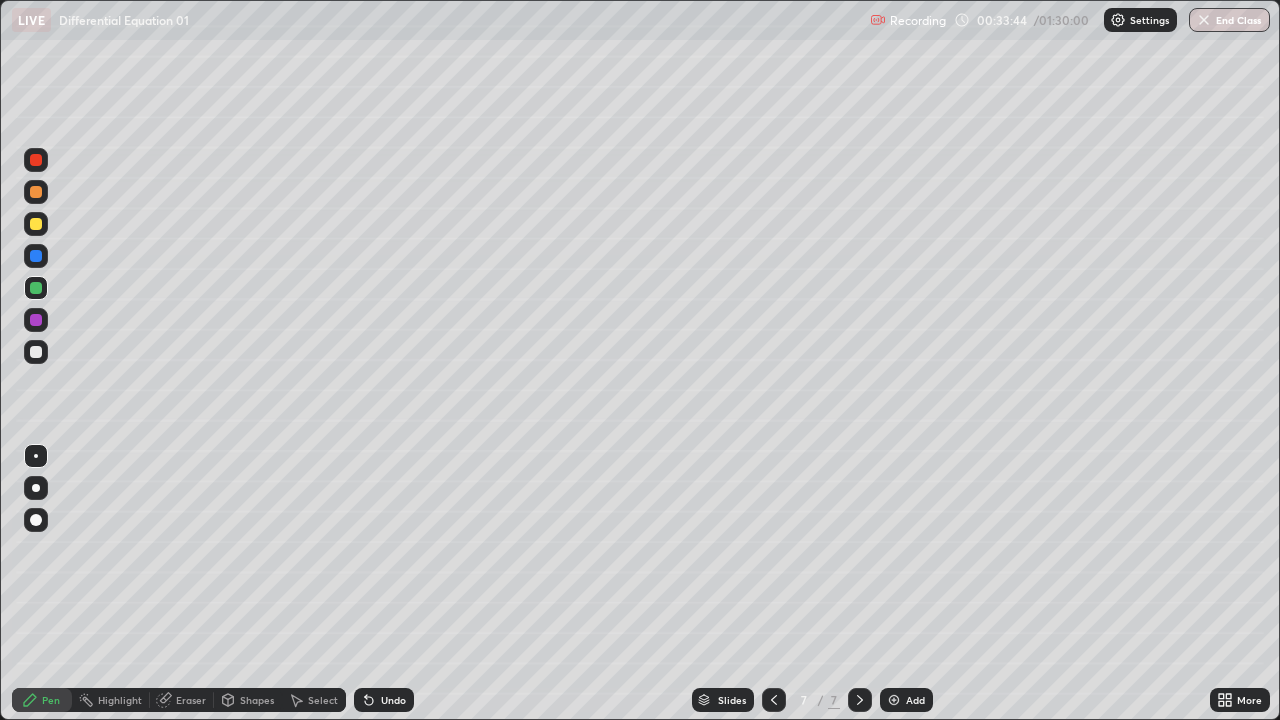 click on "Undo" at bounding box center [393, 700] 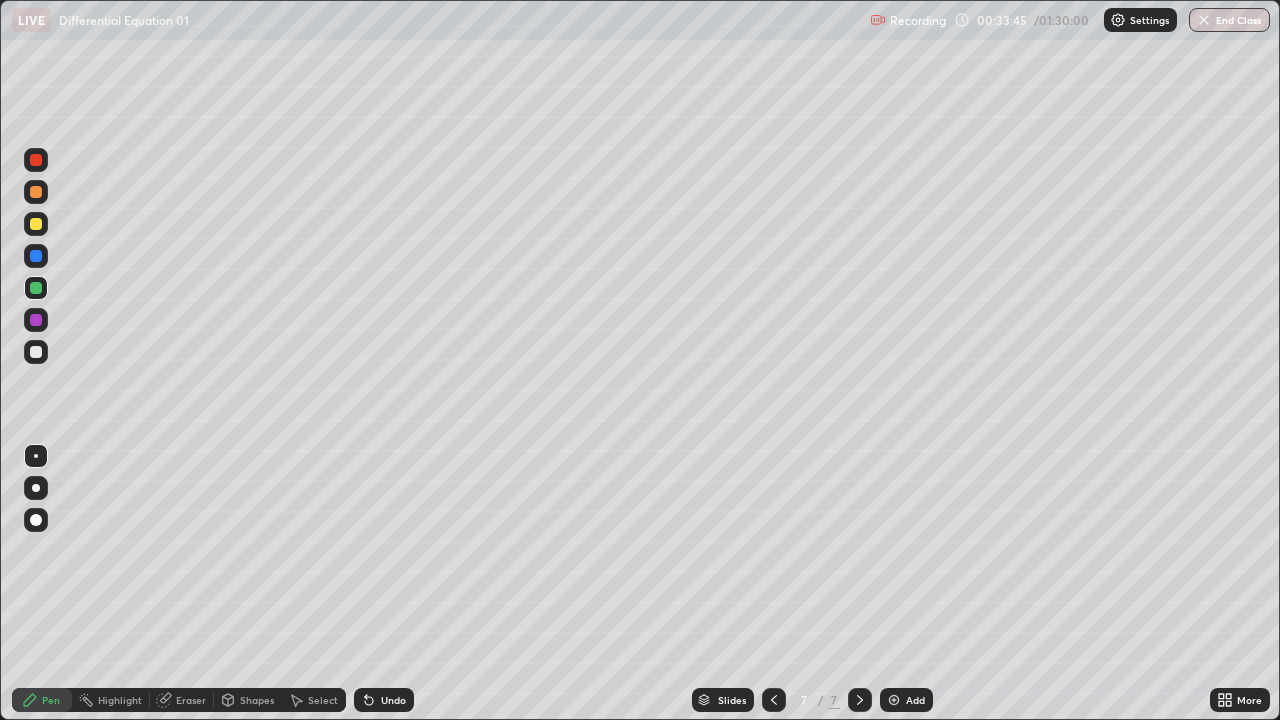 click on "Undo" at bounding box center [384, 700] 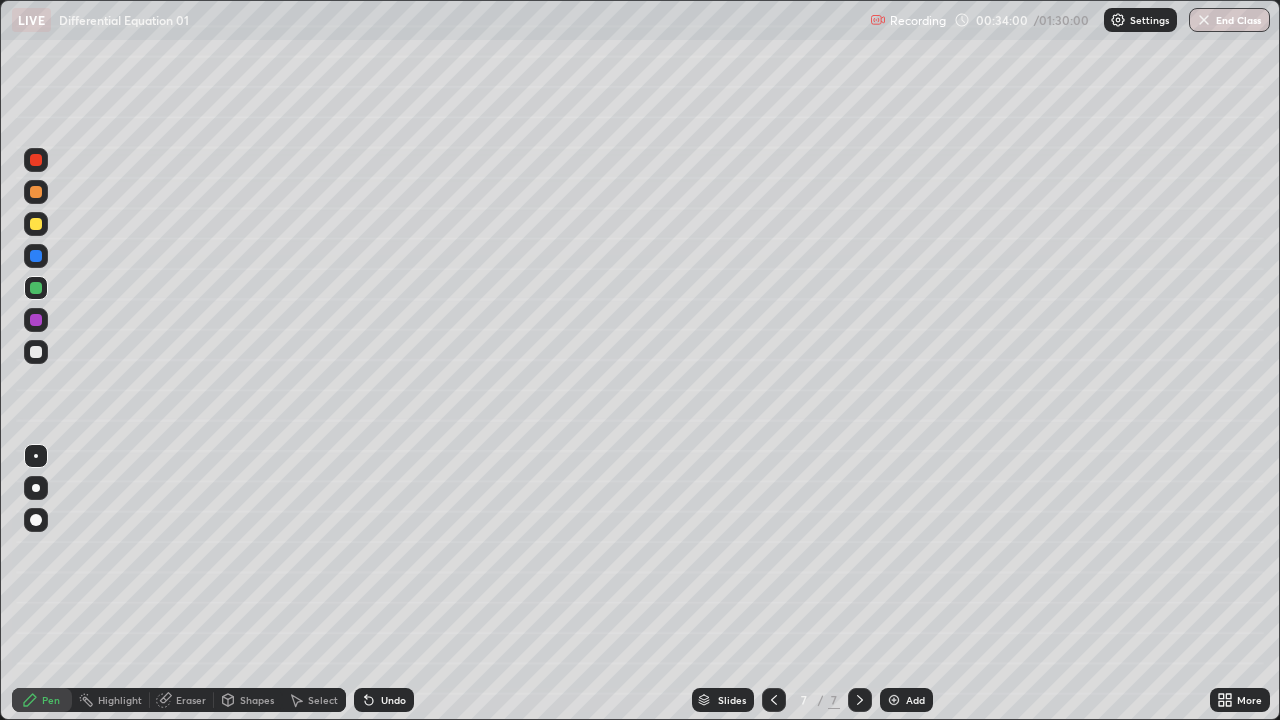 click on "Undo" at bounding box center [393, 700] 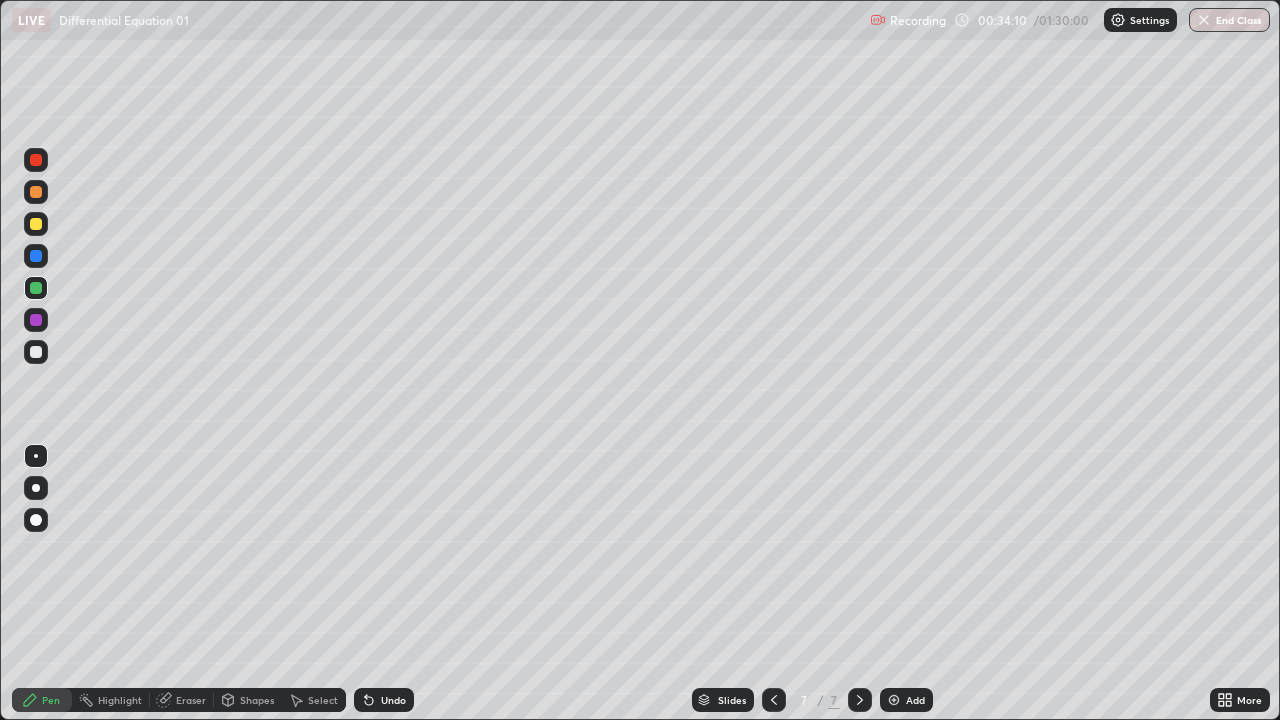 click on "Undo" at bounding box center [393, 700] 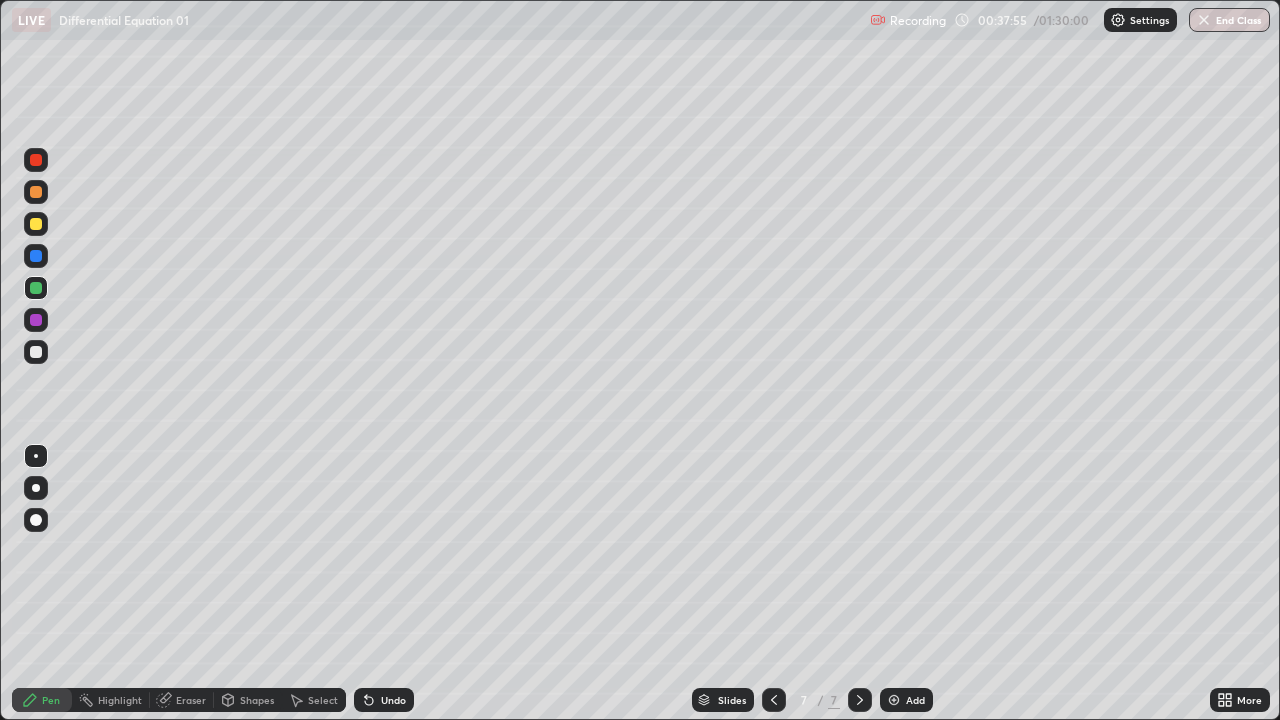 click on "Add" at bounding box center [906, 700] 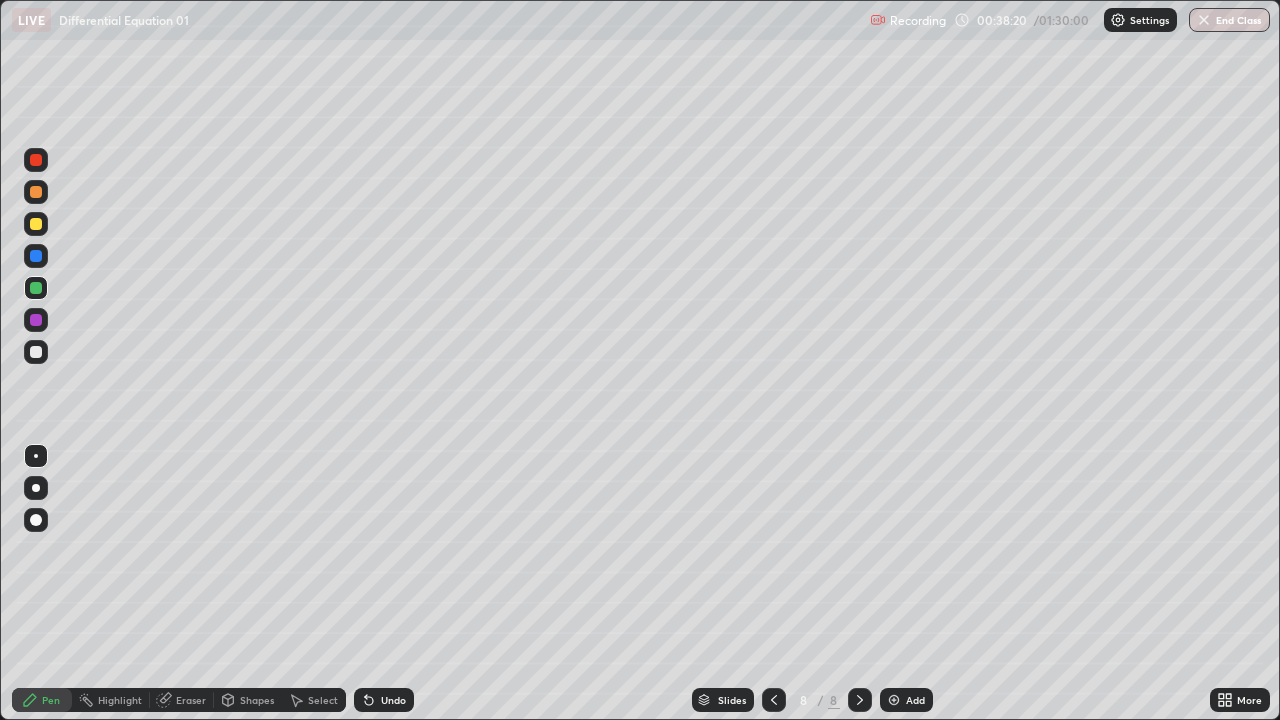 click at bounding box center [36, 352] 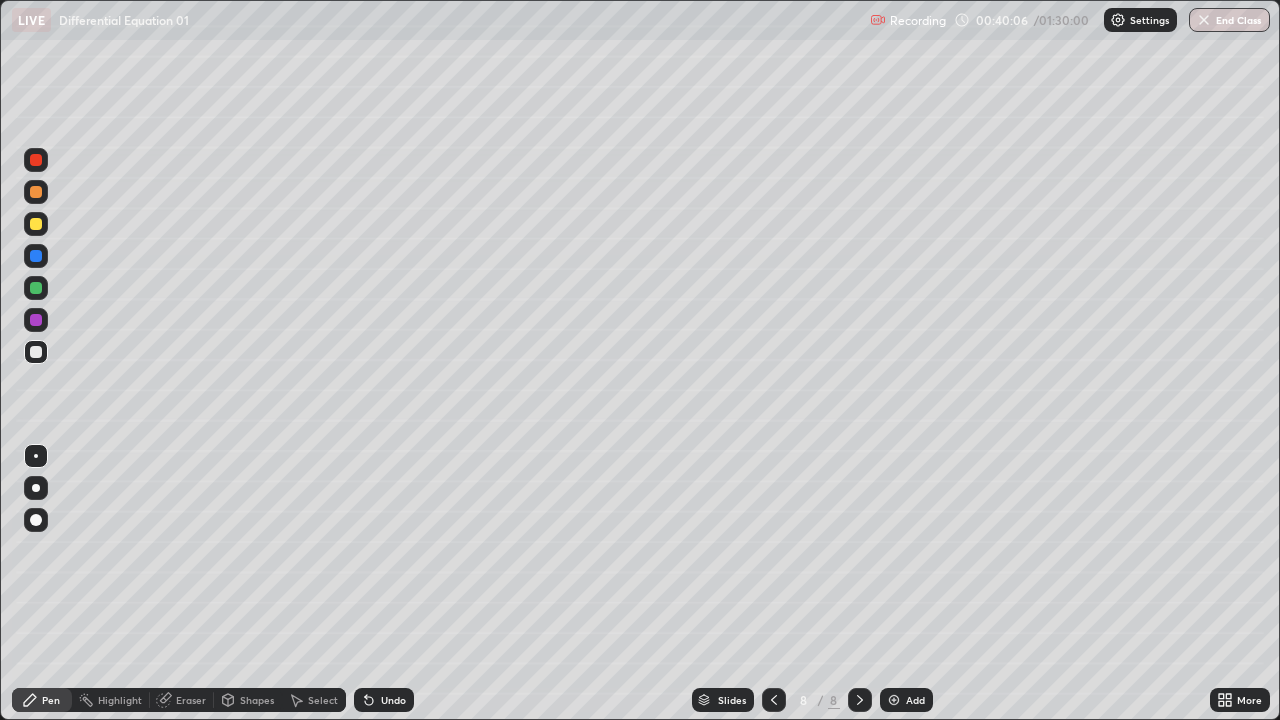 click on "Undo" at bounding box center [384, 700] 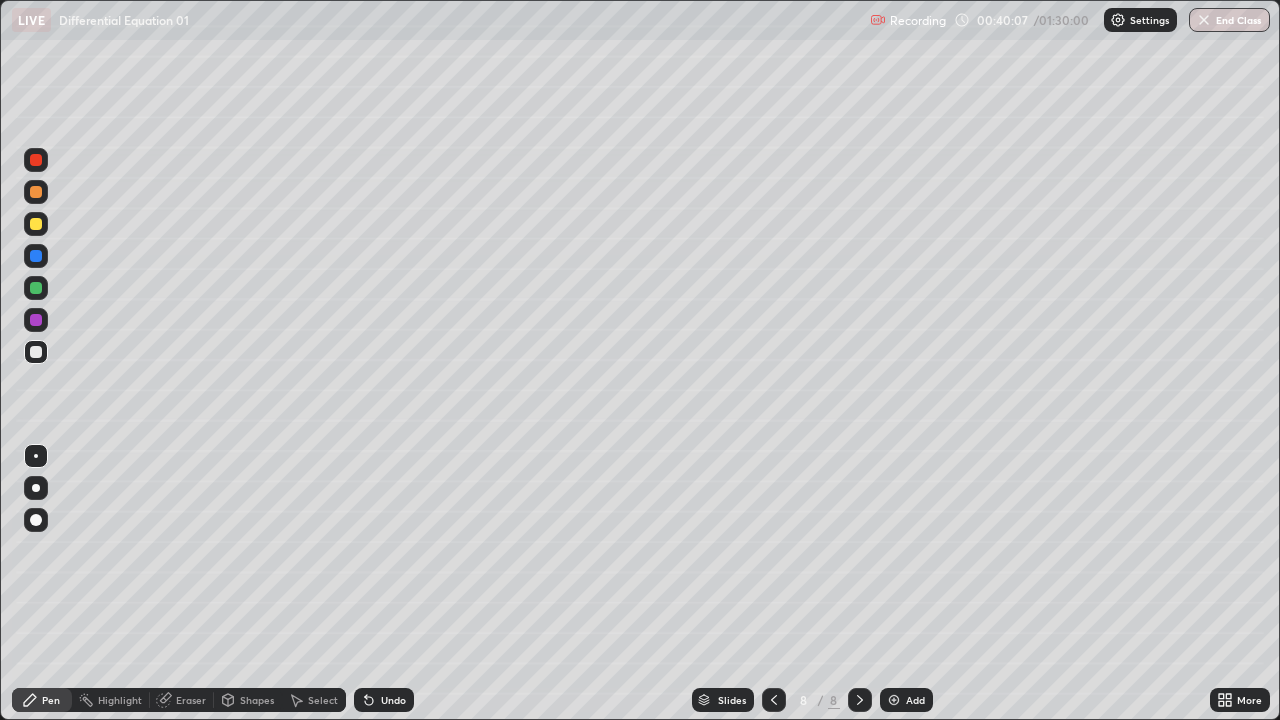 click on "Undo" at bounding box center [384, 700] 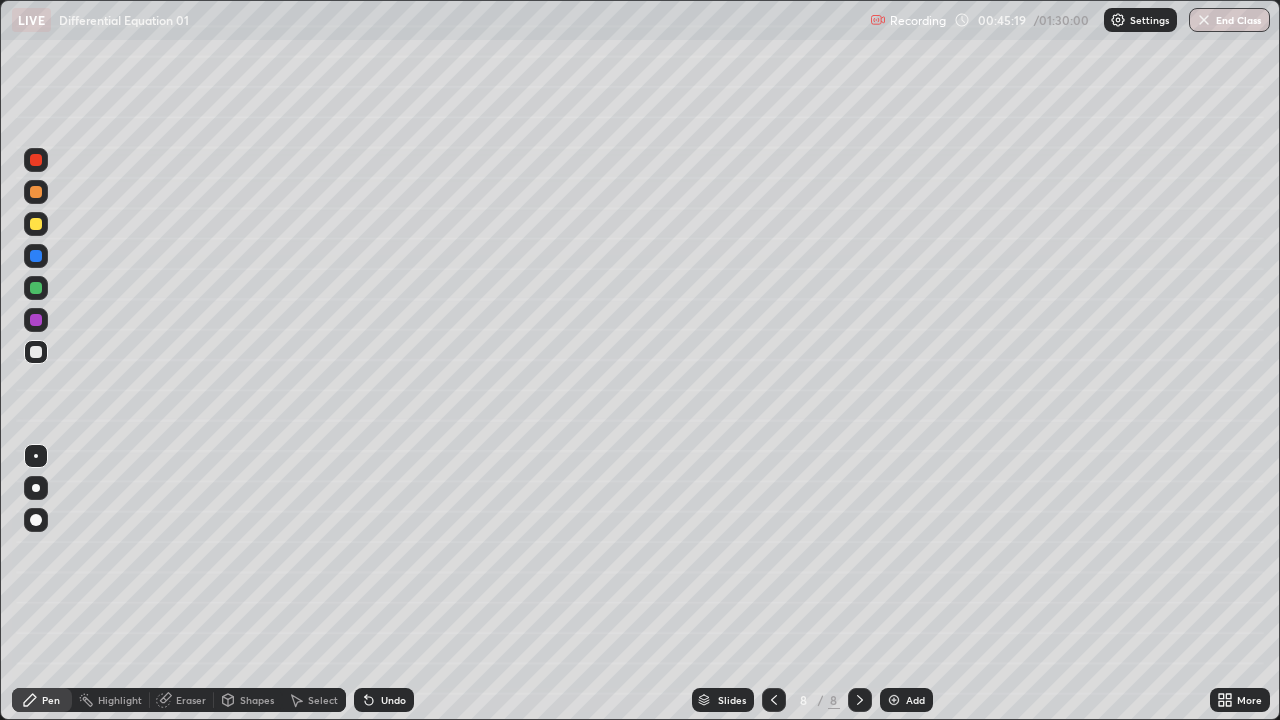 click at bounding box center (894, 700) 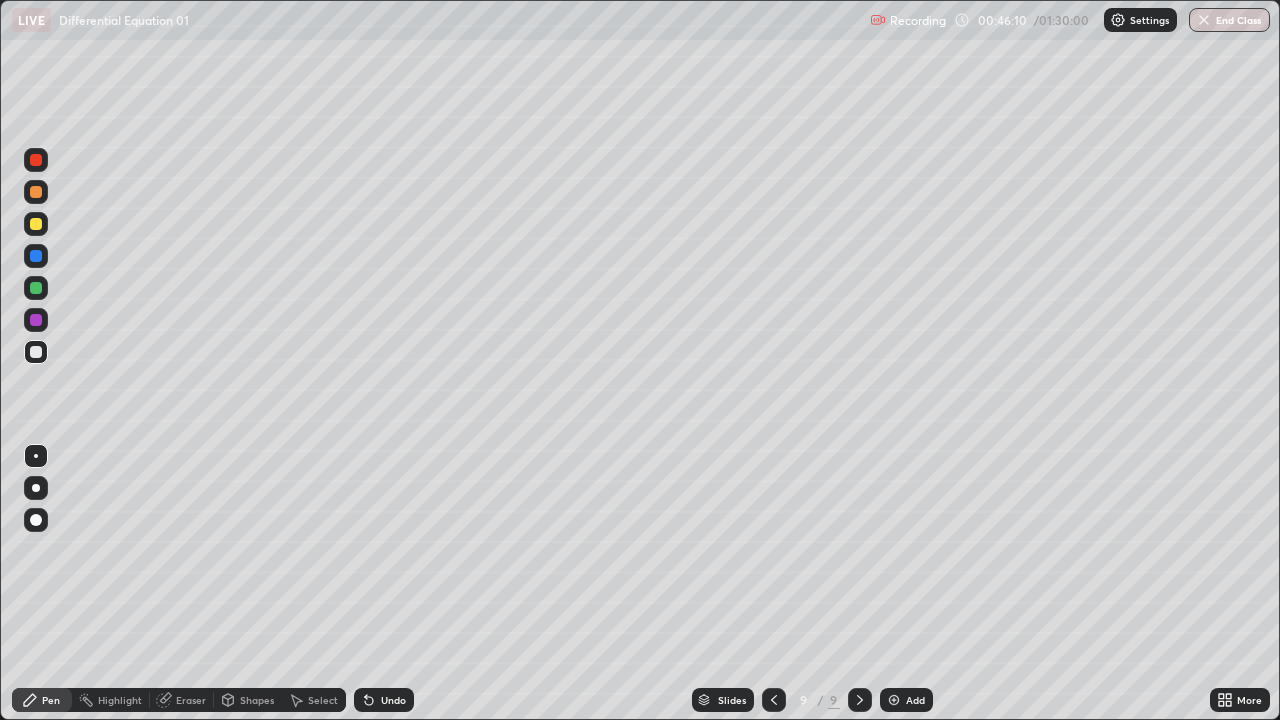 click at bounding box center [36, 288] 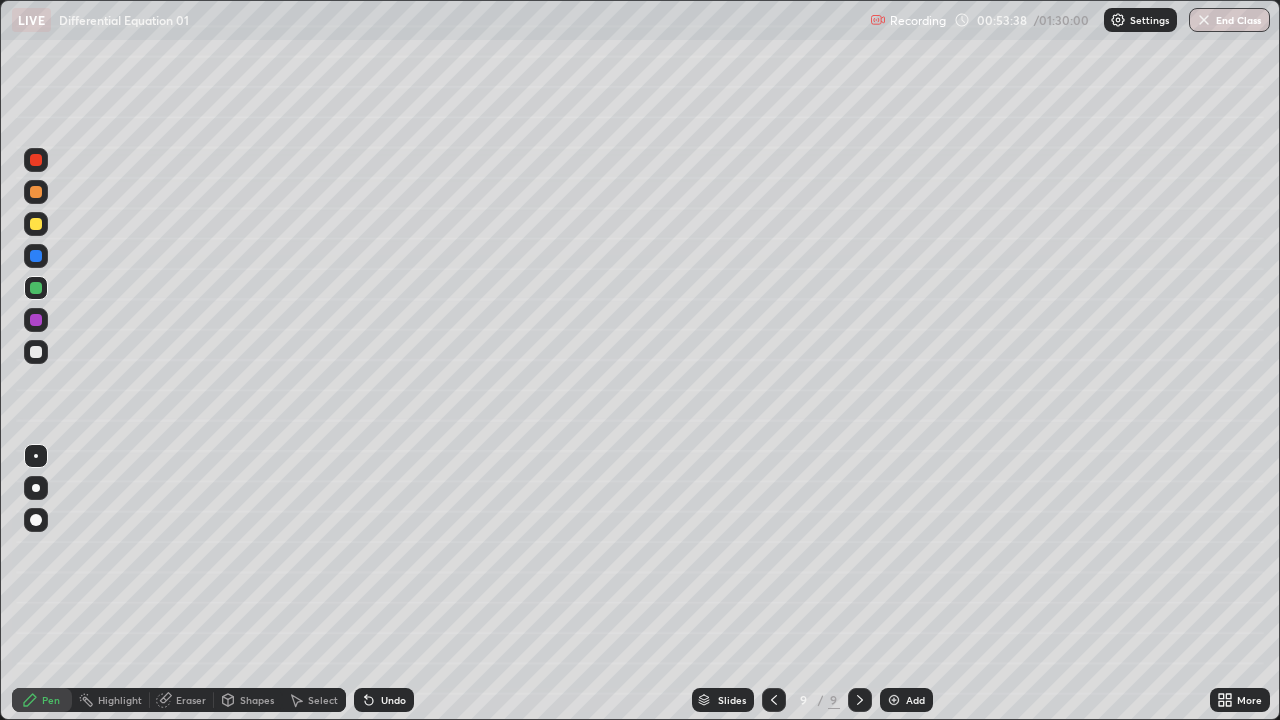click on "Add" at bounding box center (915, 700) 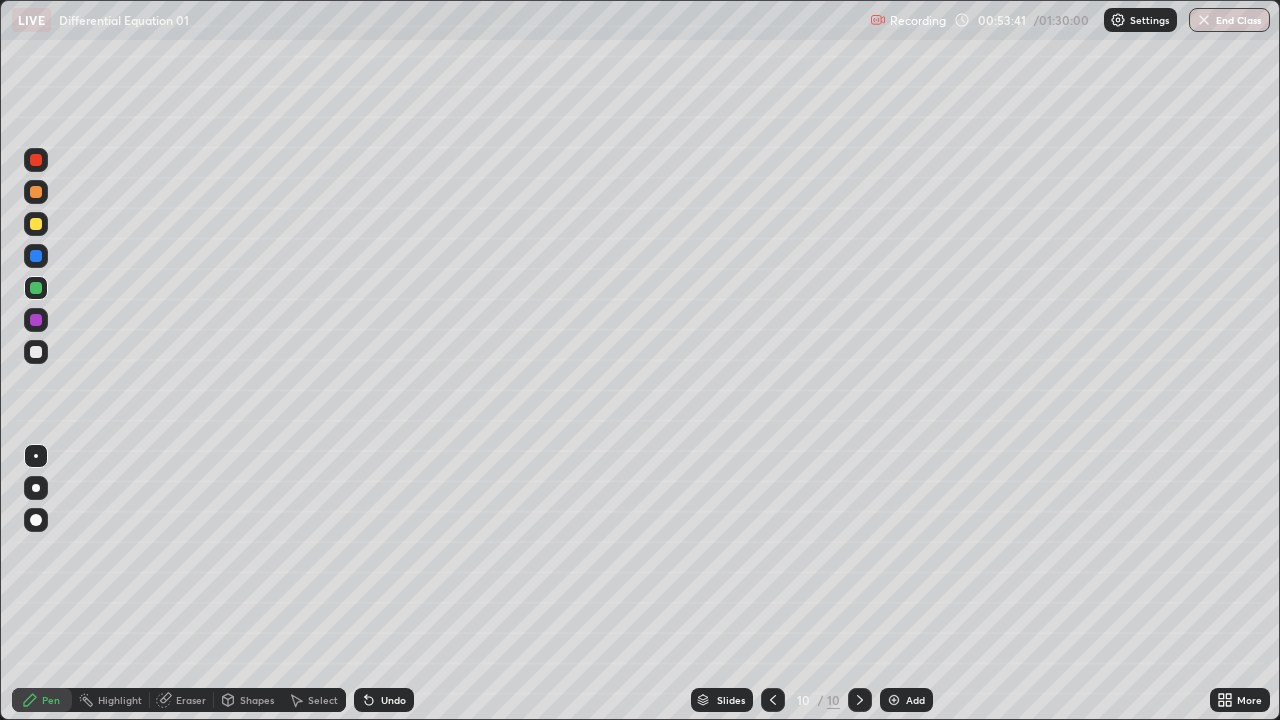 click at bounding box center [36, 352] 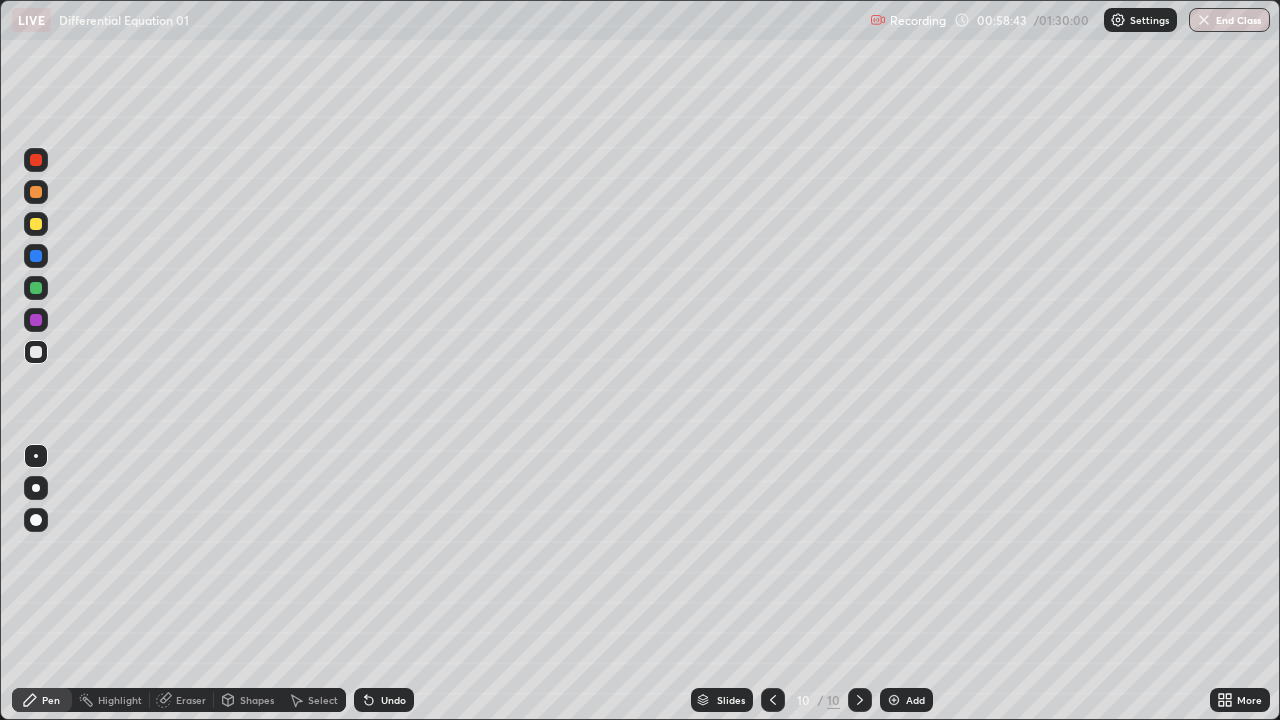 click on "Undo" at bounding box center [384, 700] 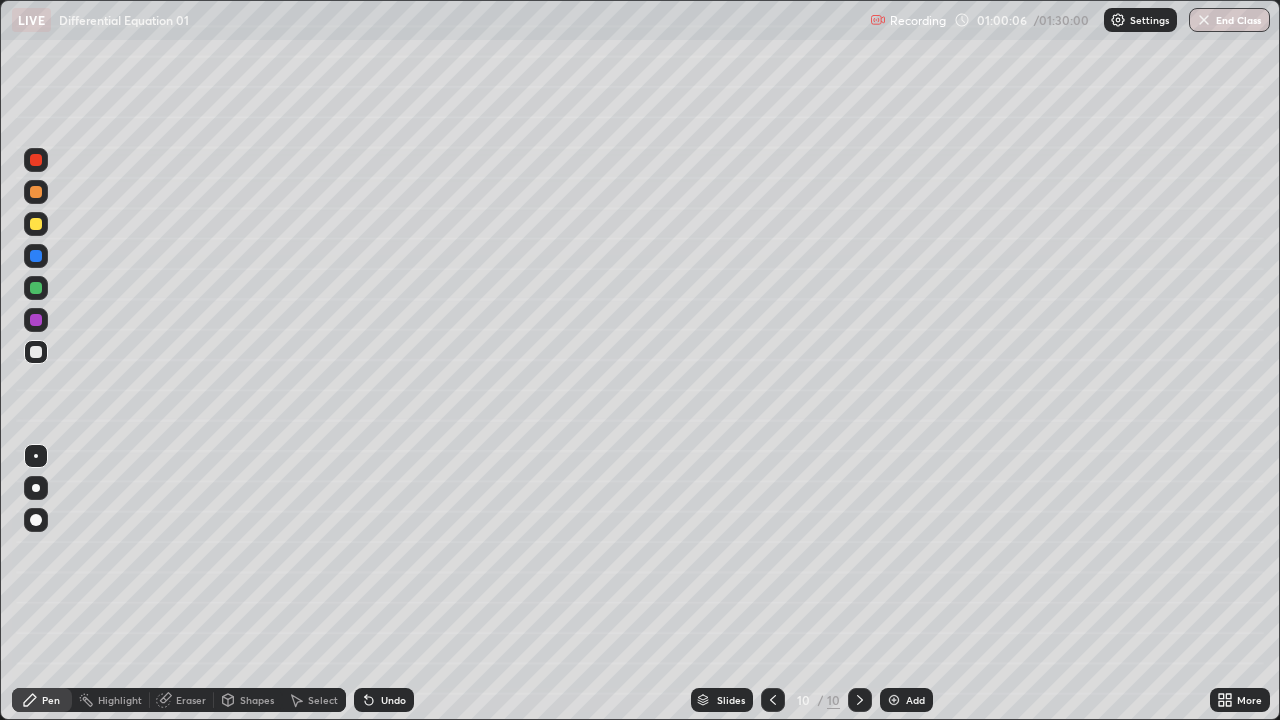 click on "Add" at bounding box center (915, 700) 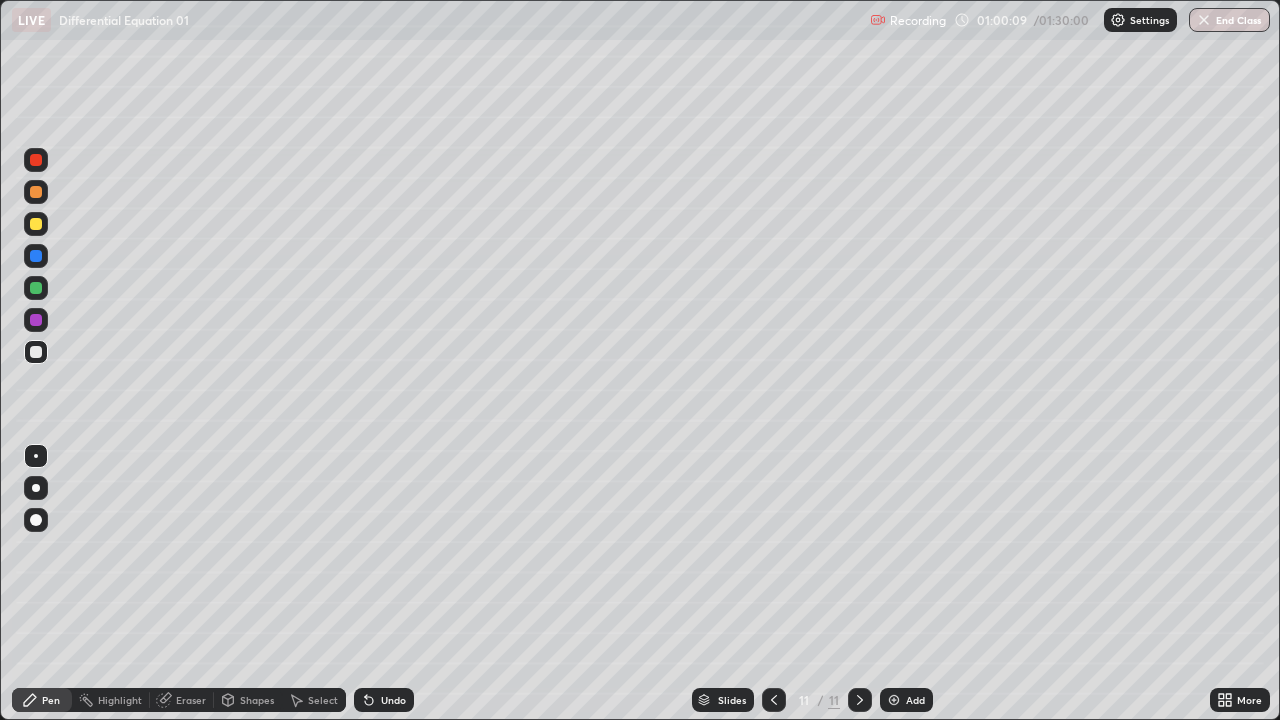 click at bounding box center (36, 288) 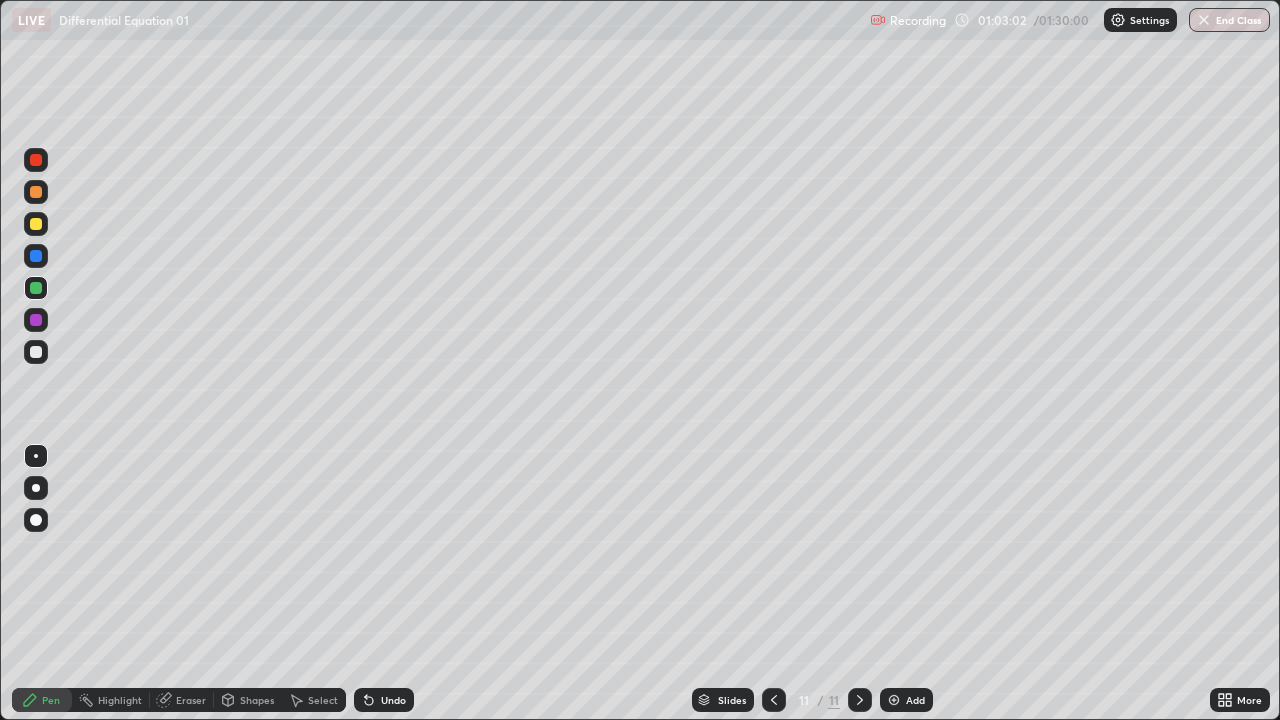 click at bounding box center [36, 352] 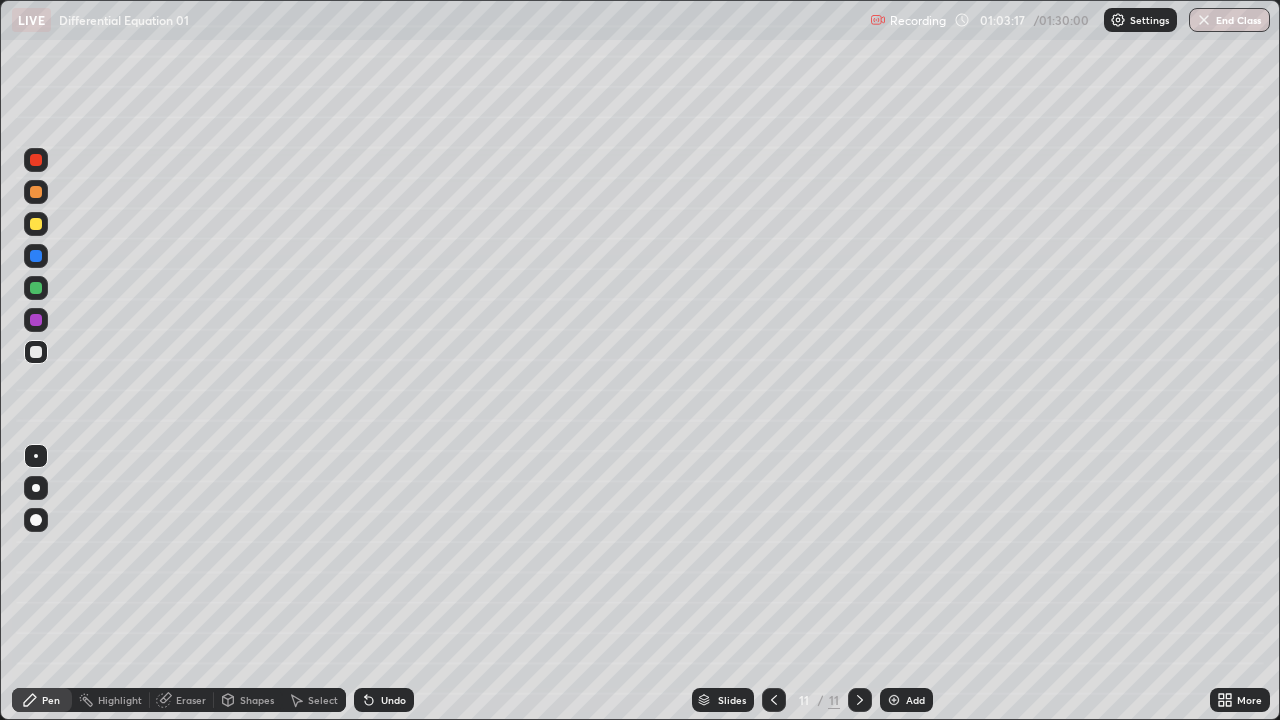 click at bounding box center (36, 288) 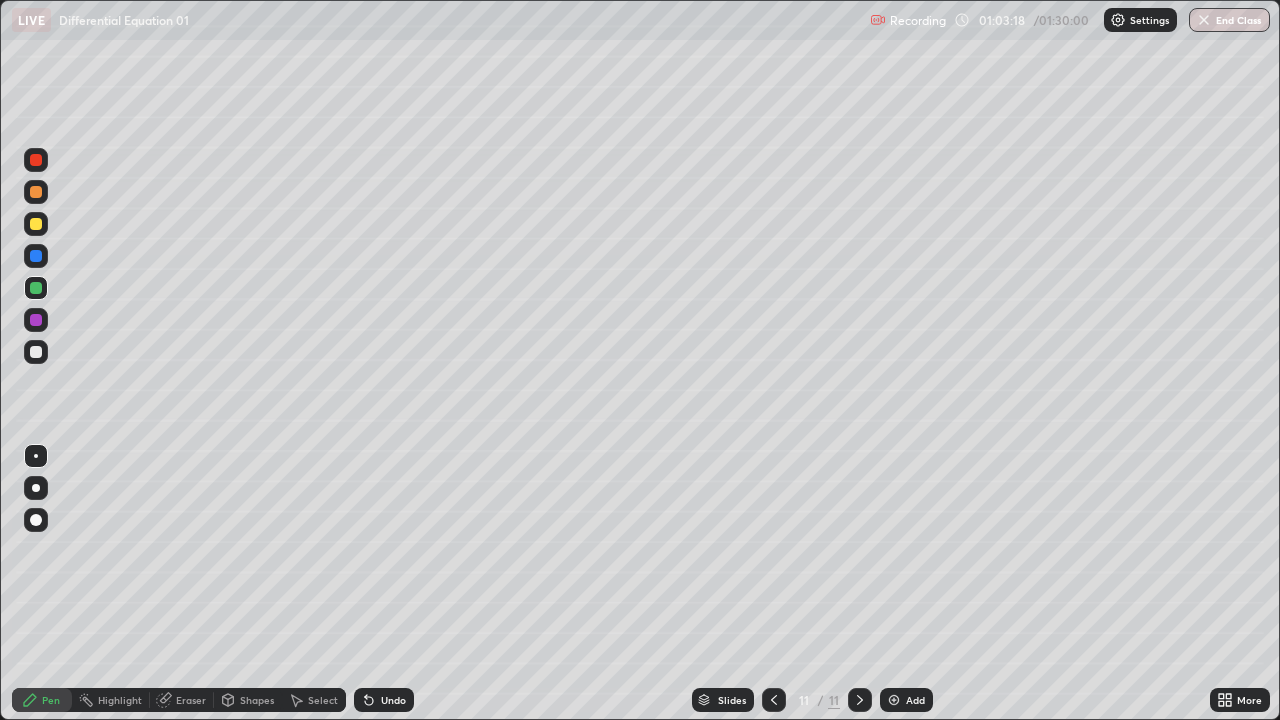 click at bounding box center [36, 224] 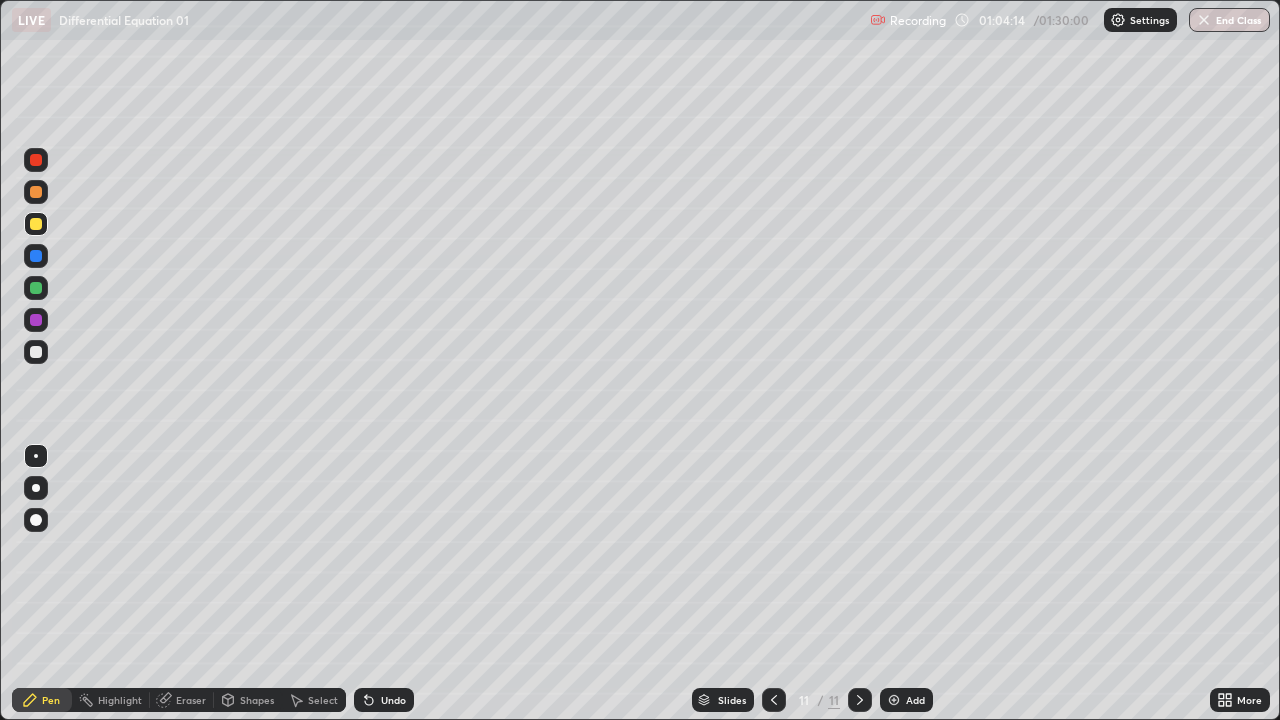 click at bounding box center (36, 352) 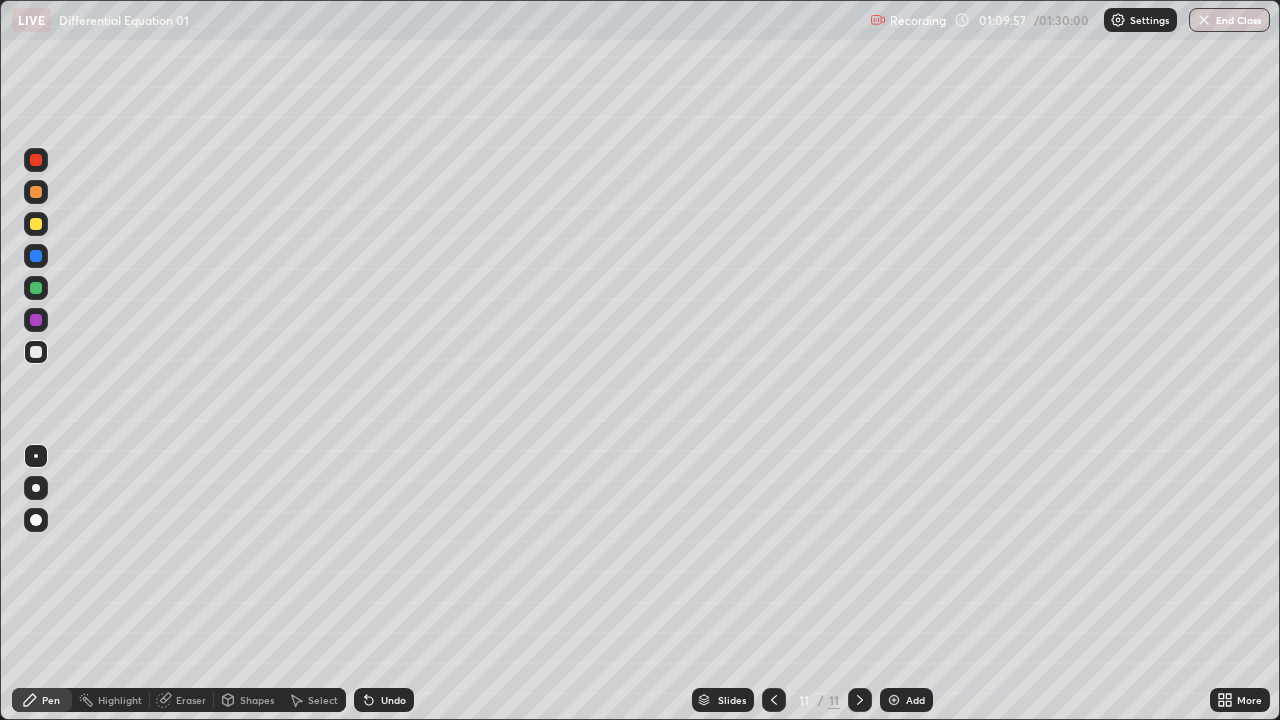 click on "Add" at bounding box center (915, 700) 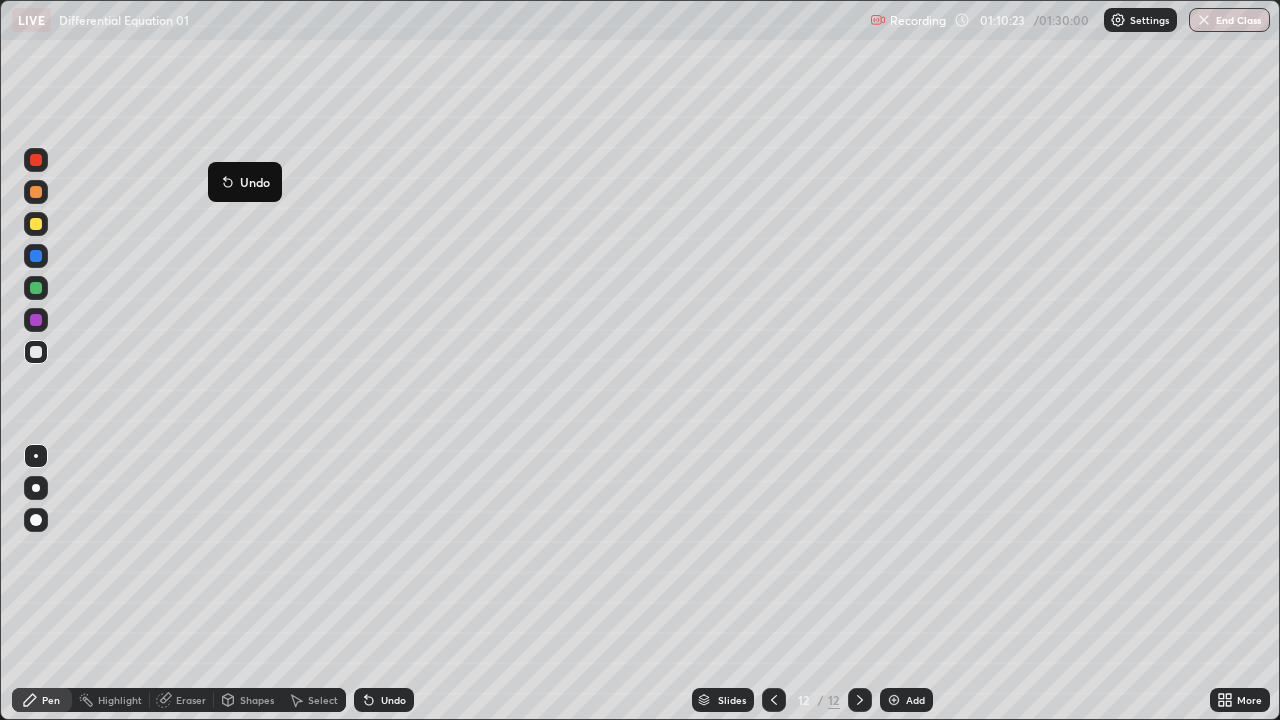 click at bounding box center [36, 352] 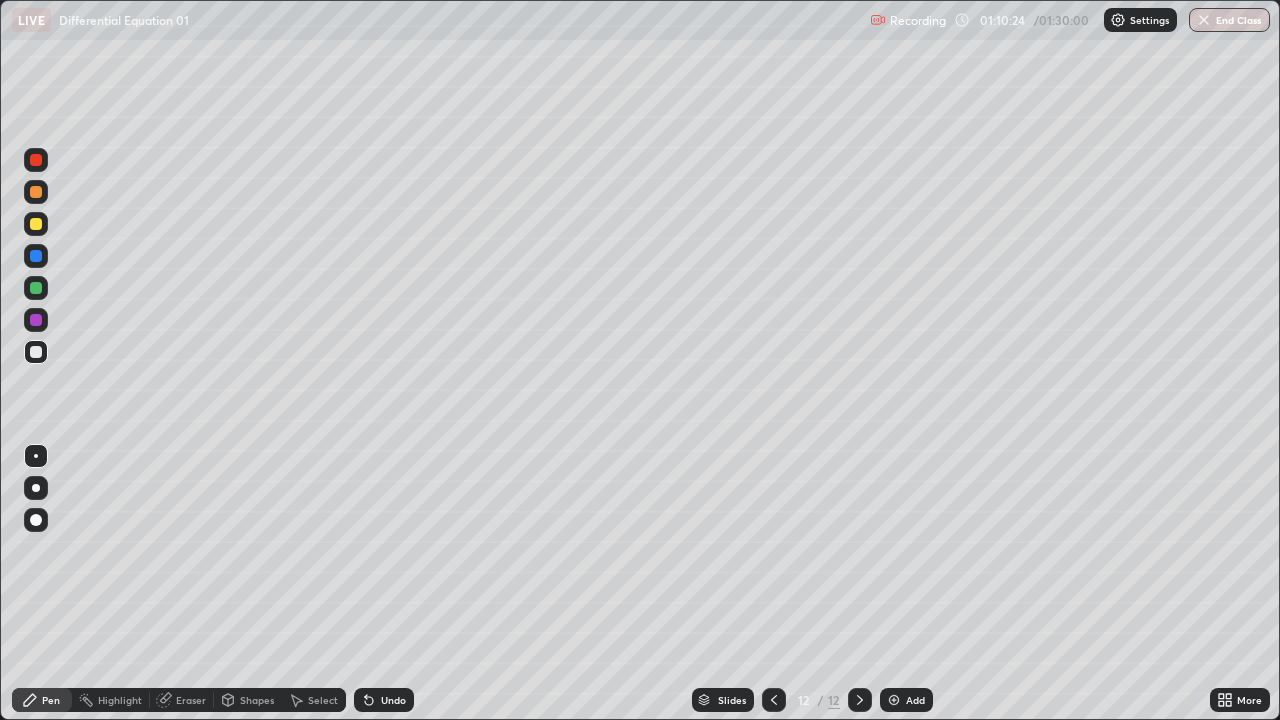 click at bounding box center [36, 288] 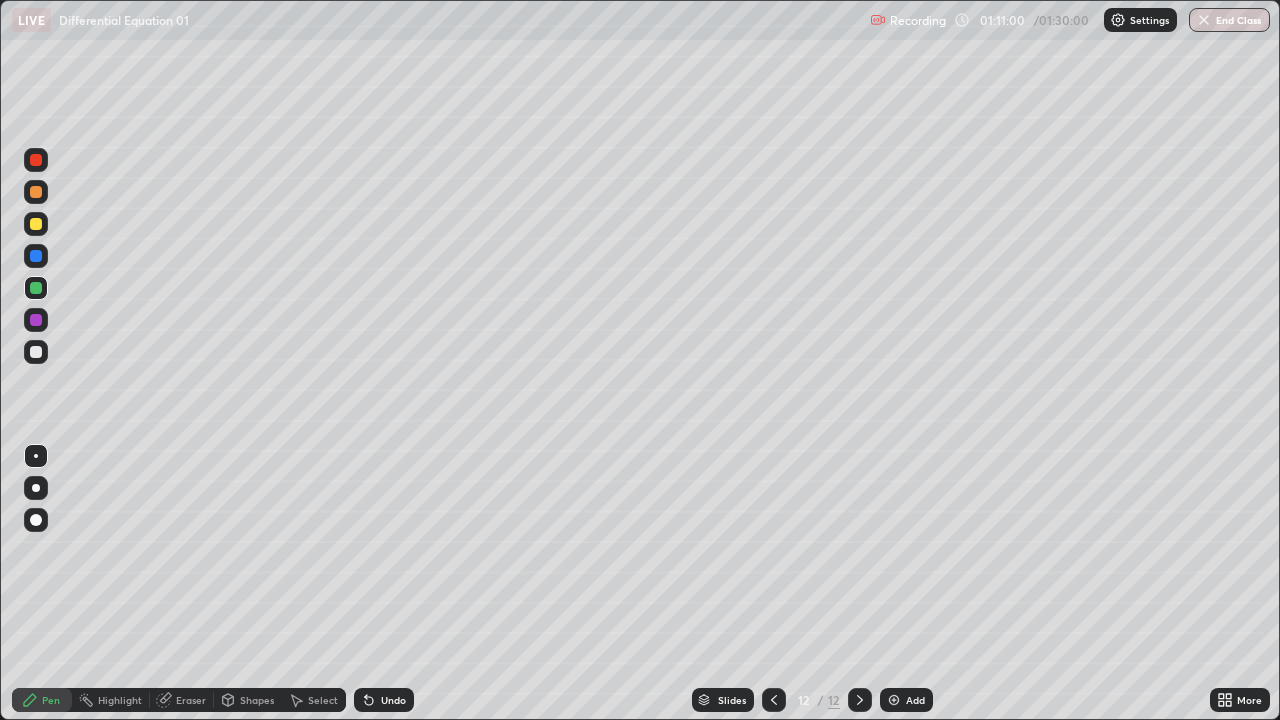 click at bounding box center (36, 224) 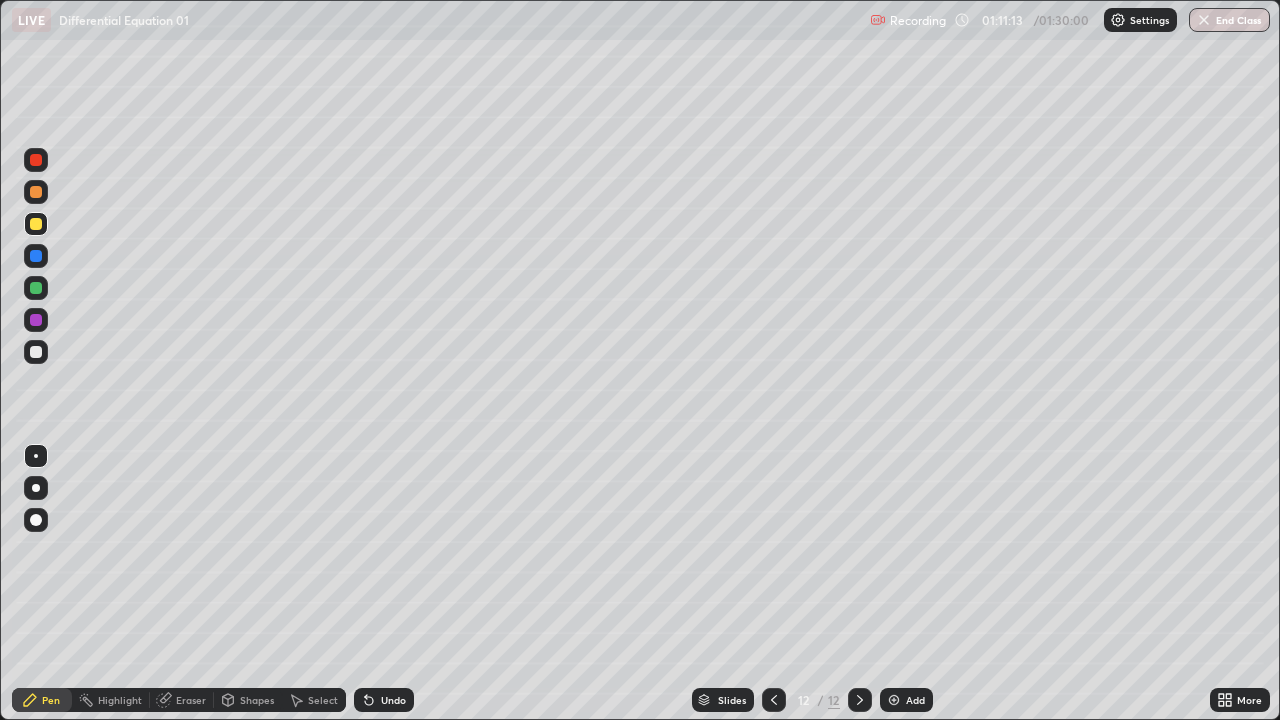 click at bounding box center [36, 352] 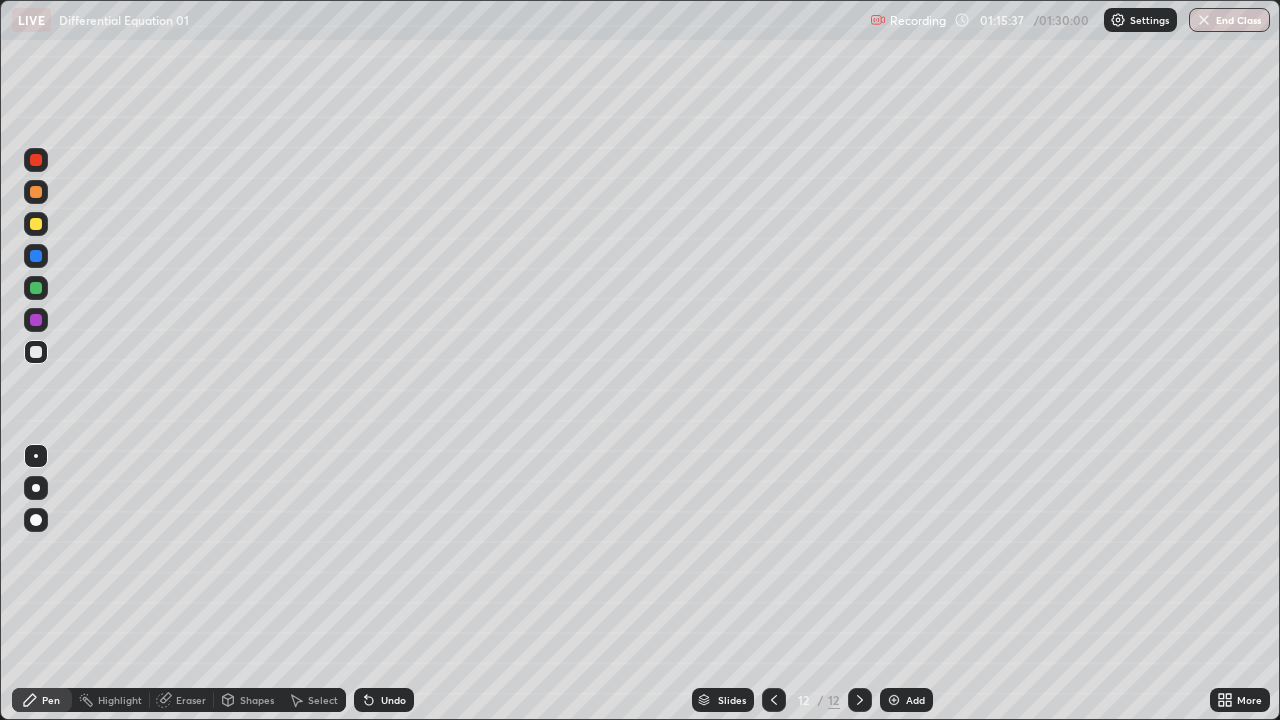 click at bounding box center [36, 288] 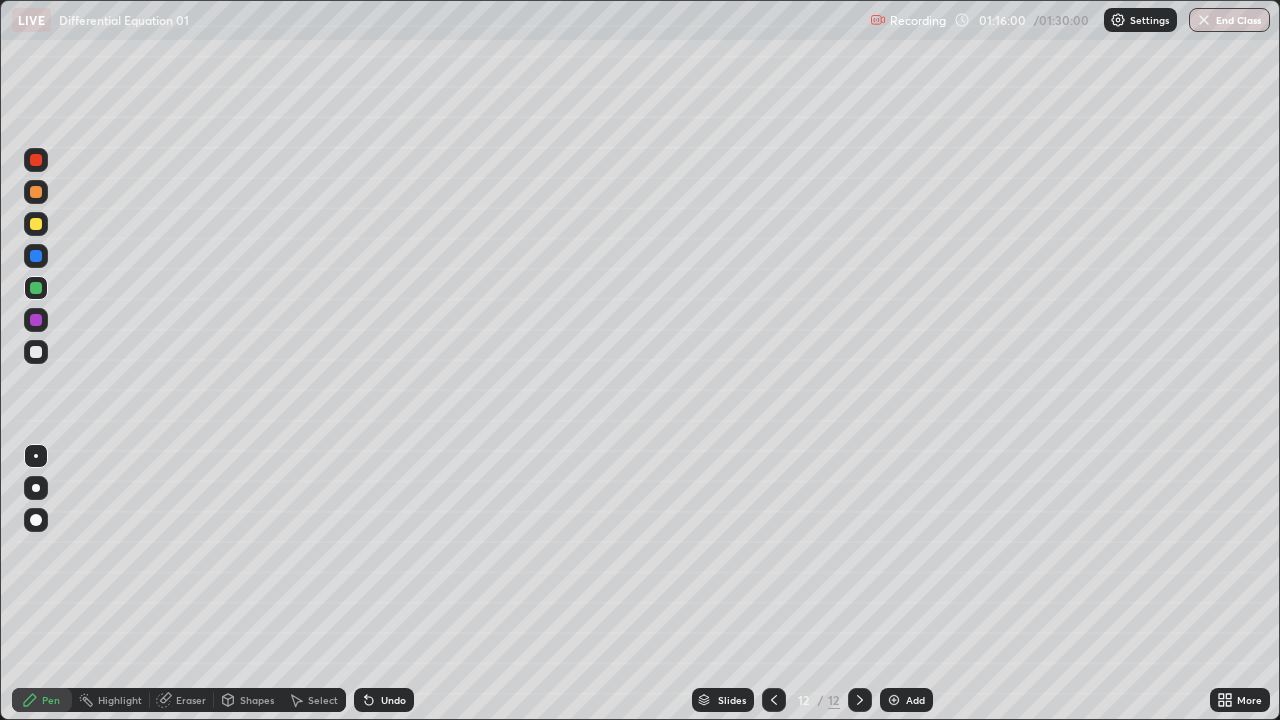 click on "Undo" at bounding box center [393, 700] 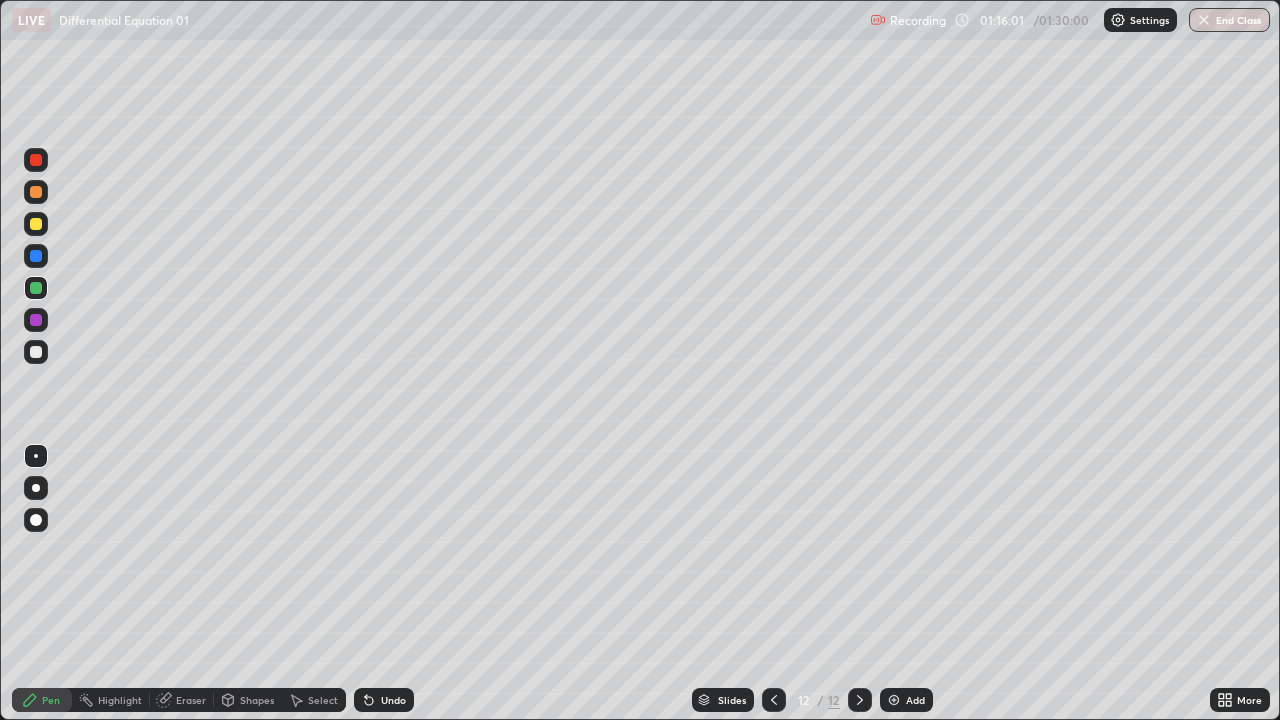 click on "Undo" at bounding box center (393, 700) 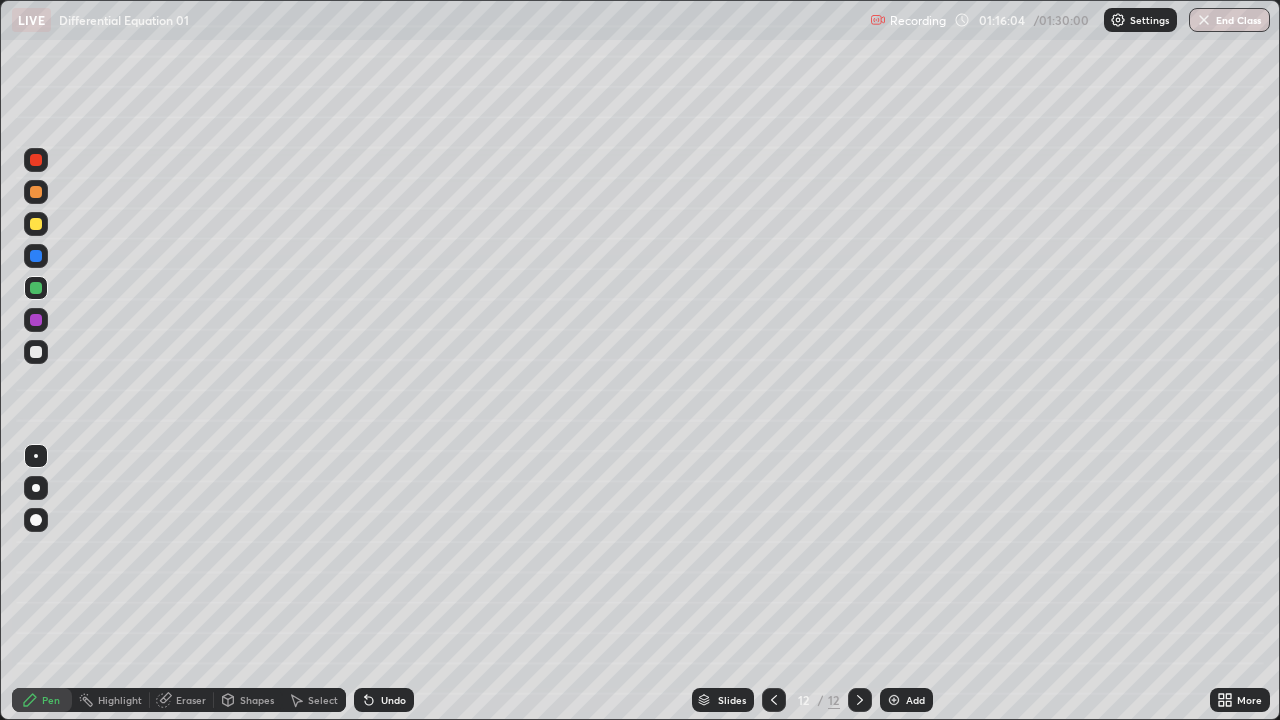click on "Undo" at bounding box center [393, 700] 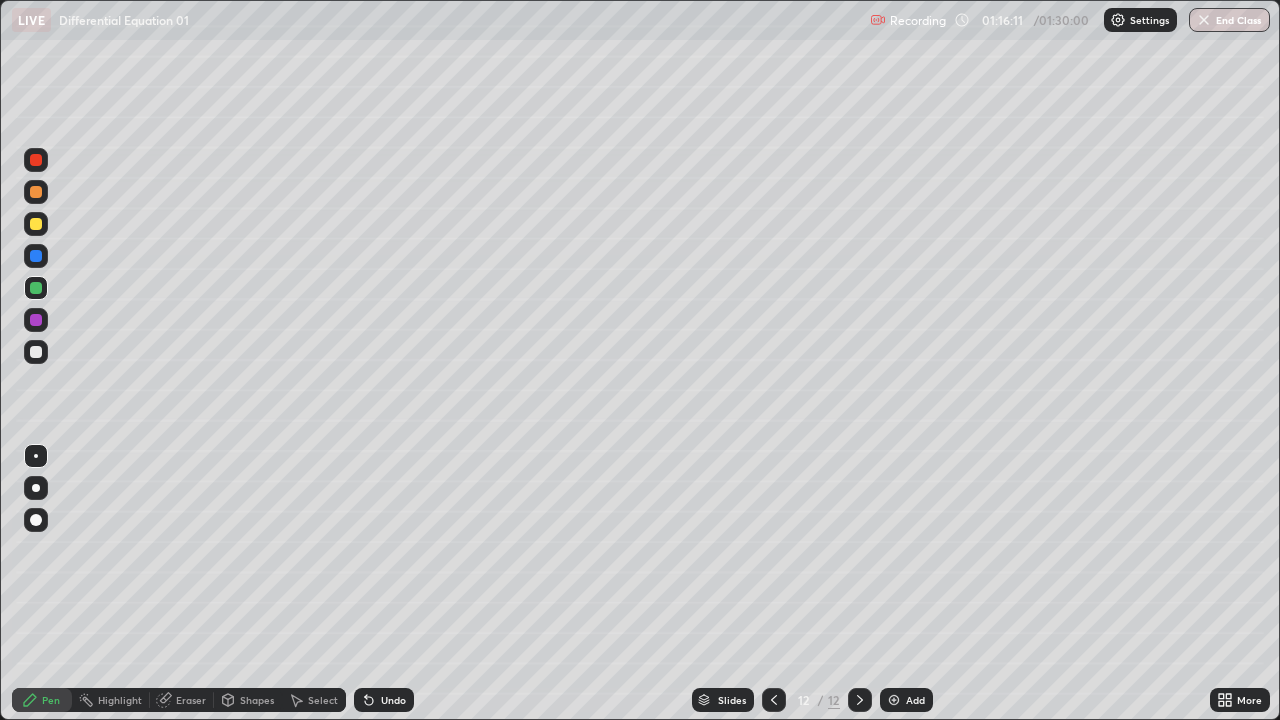click on "Undo" at bounding box center [393, 700] 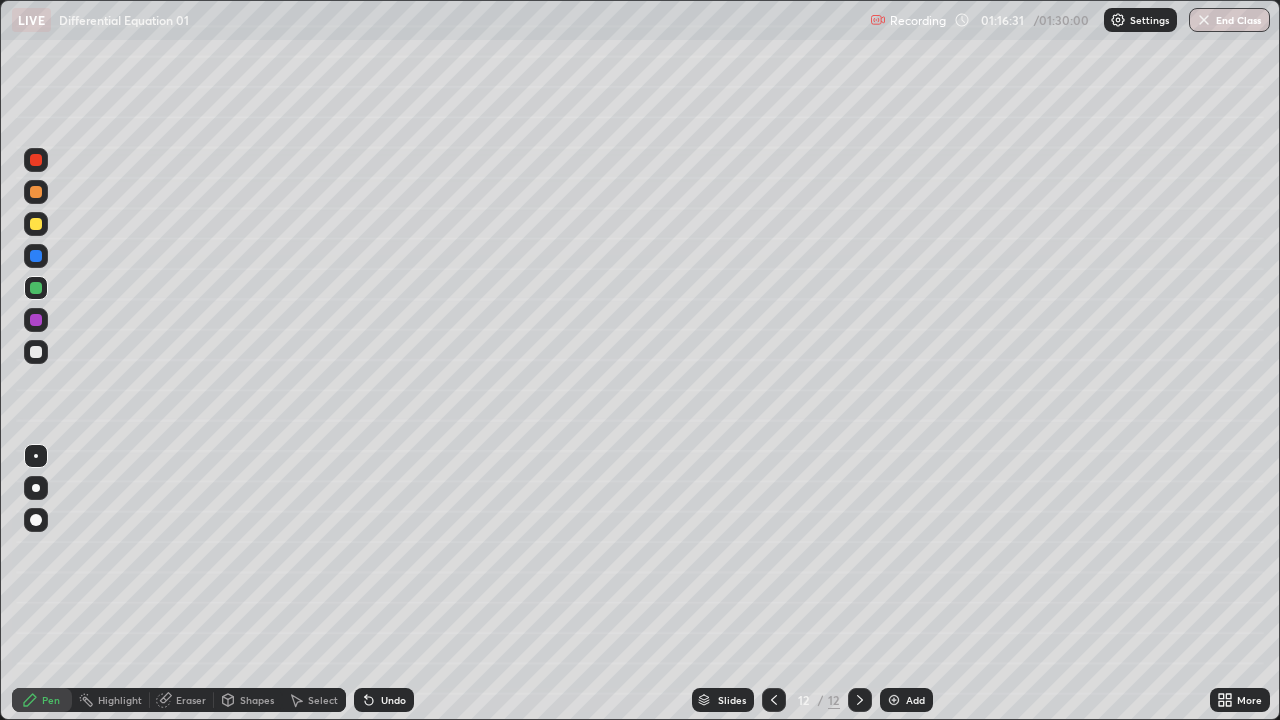 click at bounding box center (36, 352) 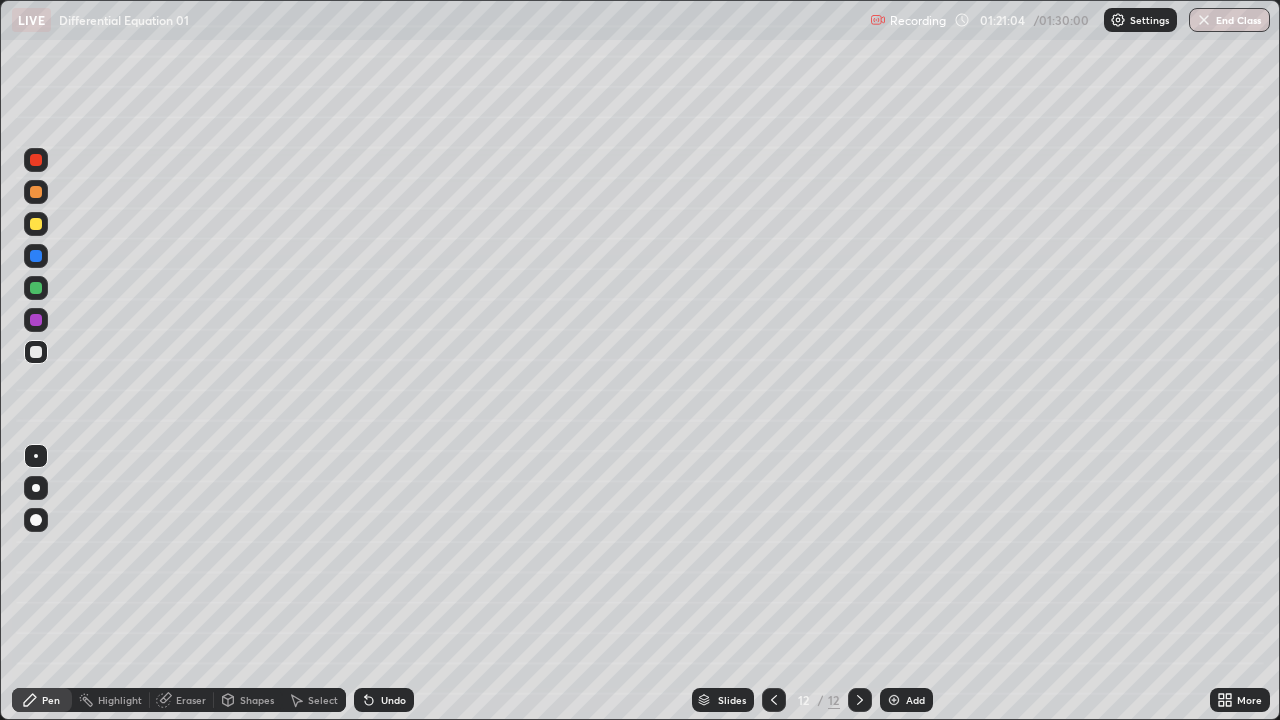click on "Undo" at bounding box center (393, 700) 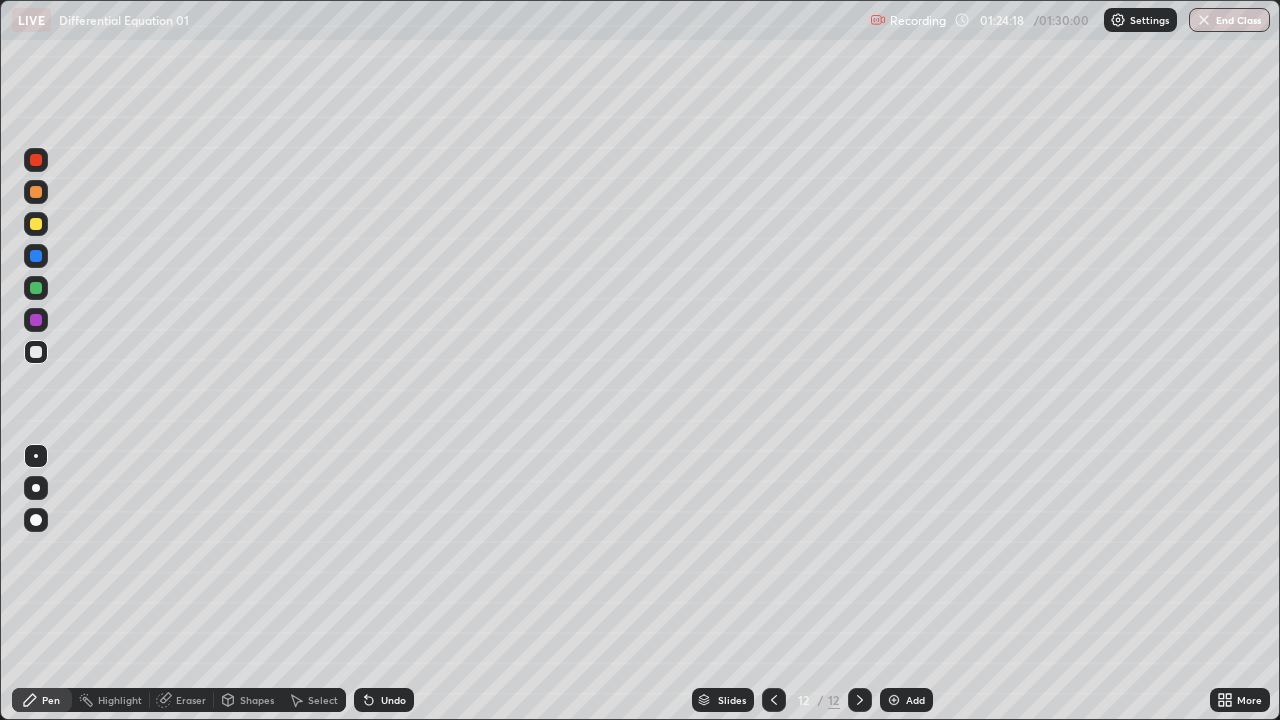click on "End Class" at bounding box center [1229, 20] 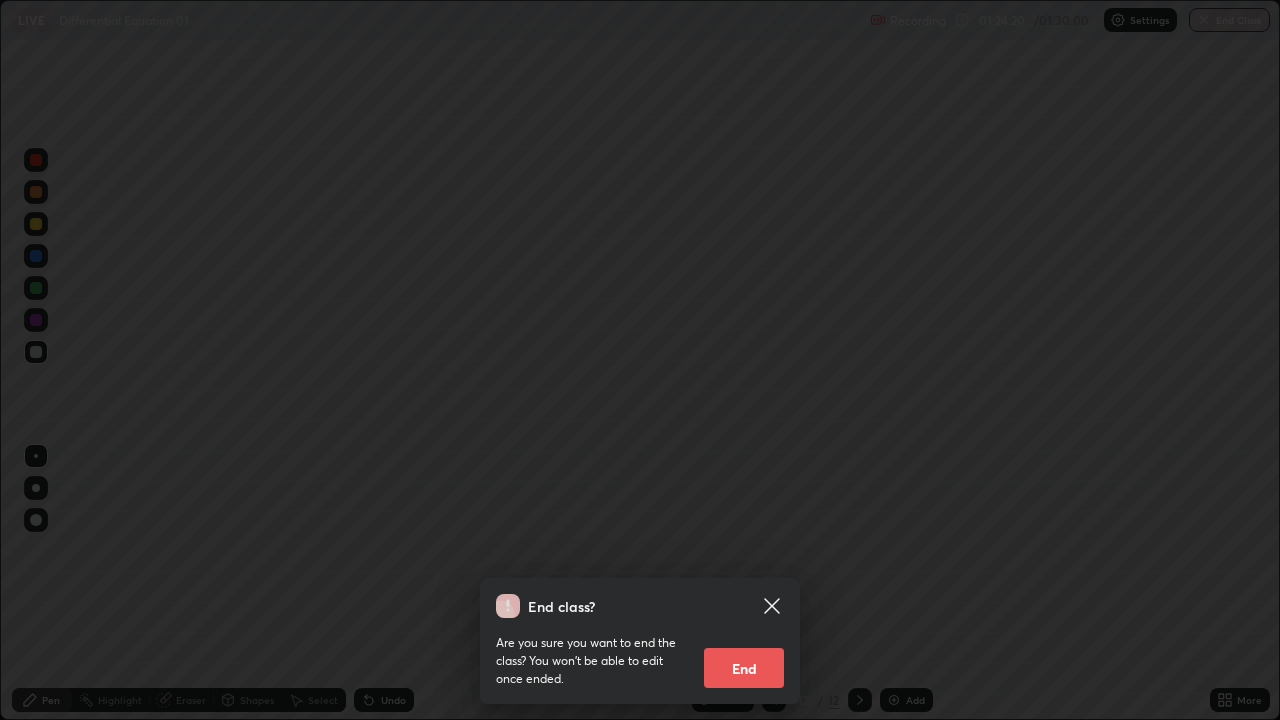 click on "End" at bounding box center [744, 668] 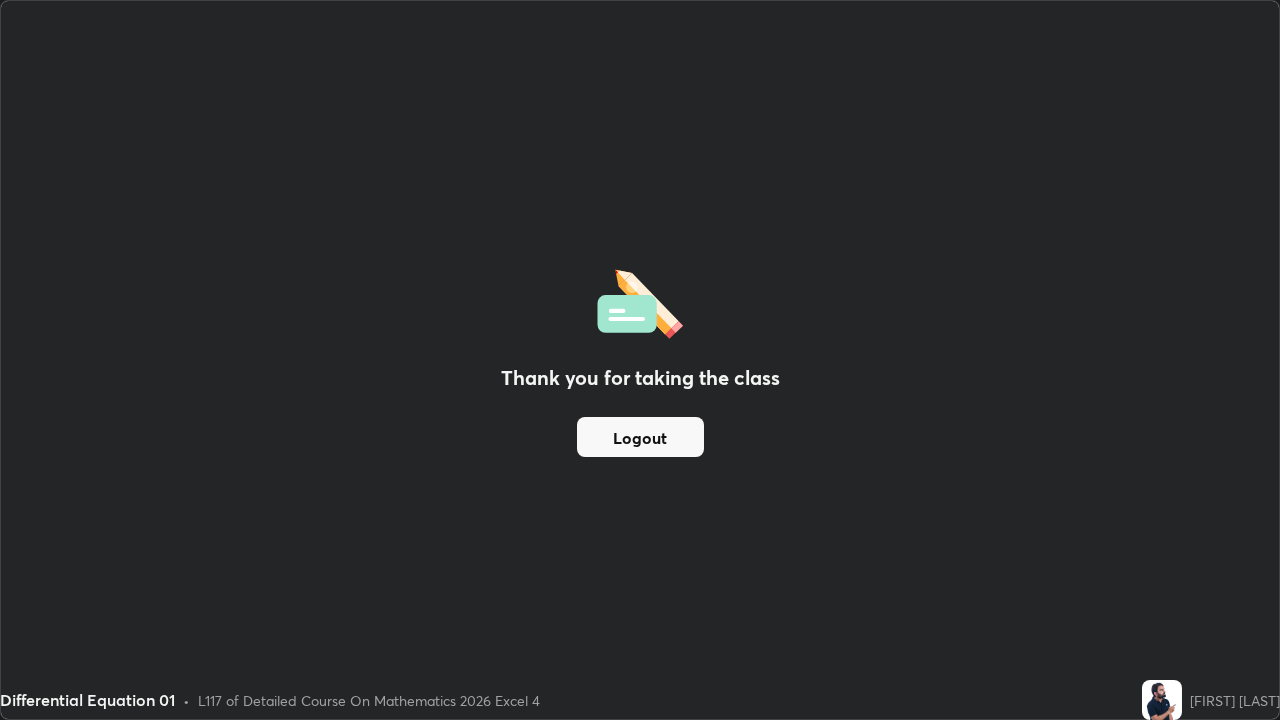 click on "Logout" at bounding box center (640, 437) 